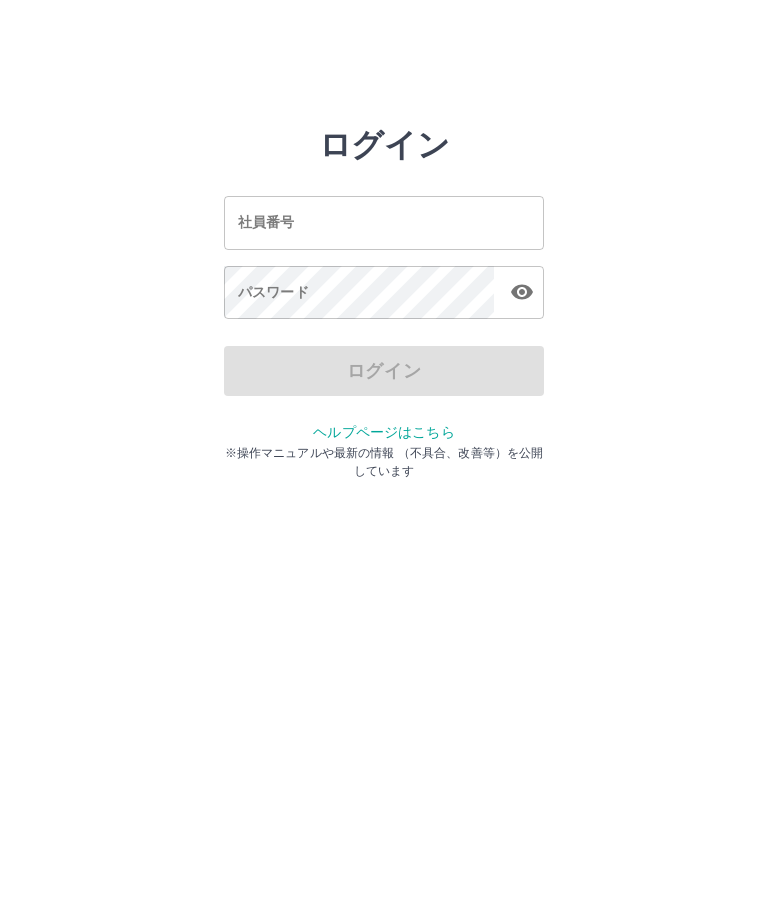 scroll, scrollTop: 0, scrollLeft: 0, axis: both 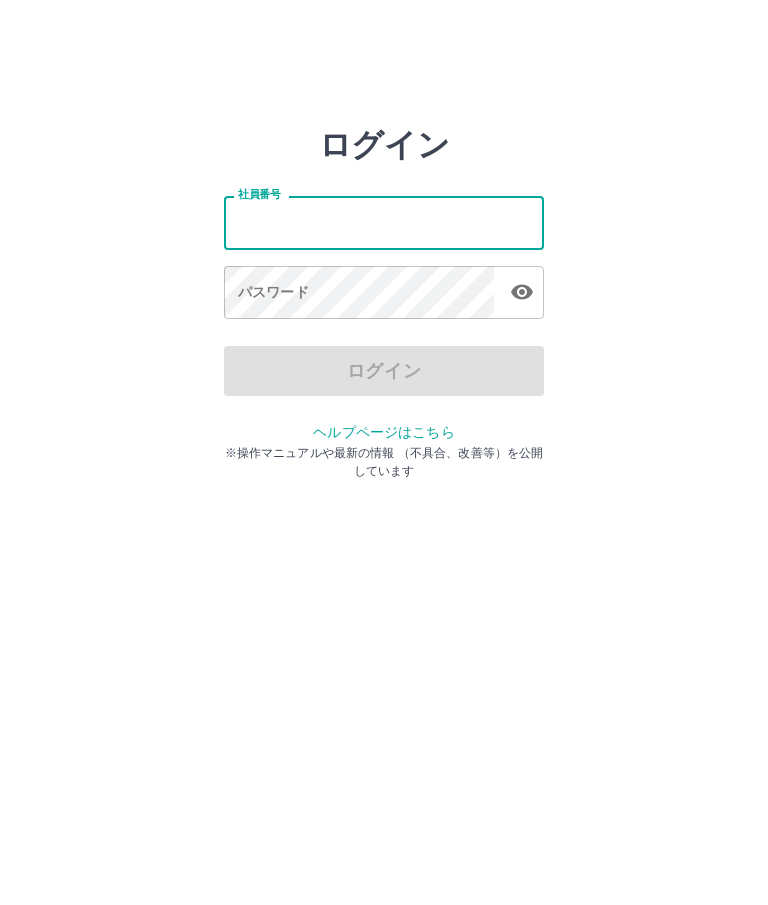 click on "社員番号" at bounding box center [384, 222] 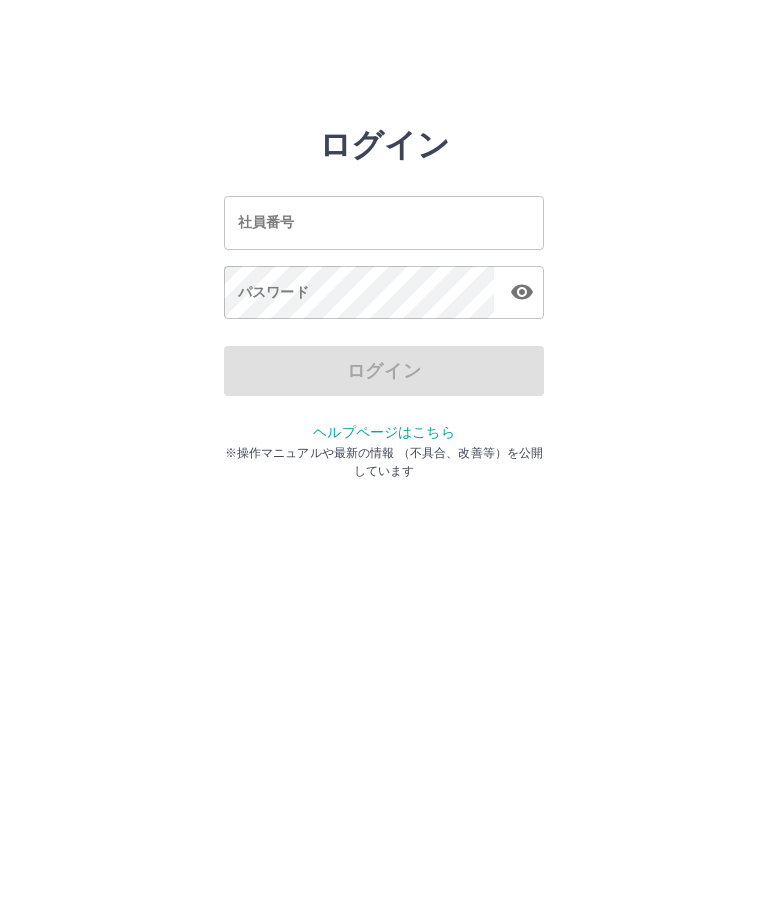 click on "社員番号" at bounding box center [384, 222] 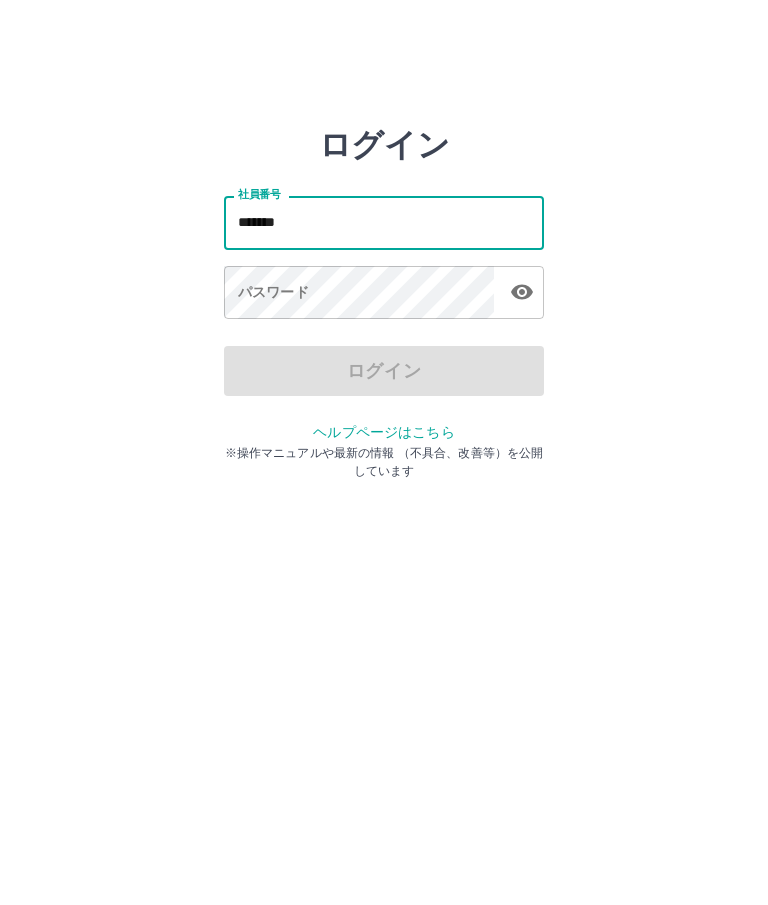 type on "*******" 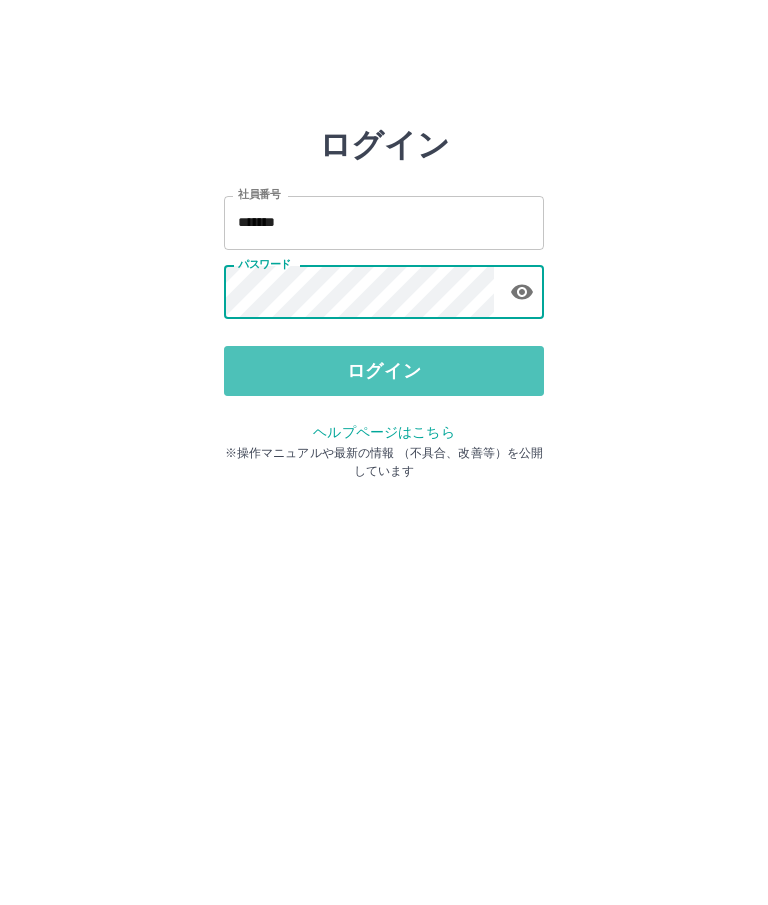 click on "ログイン" at bounding box center (384, 371) 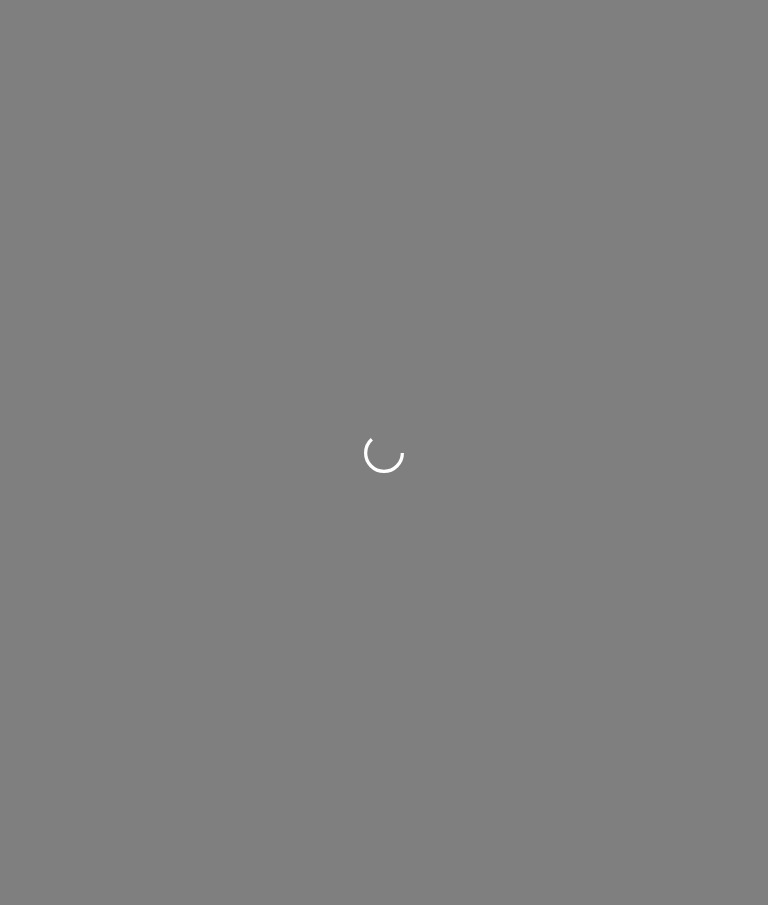 scroll, scrollTop: 0, scrollLeft: 0, axis: both 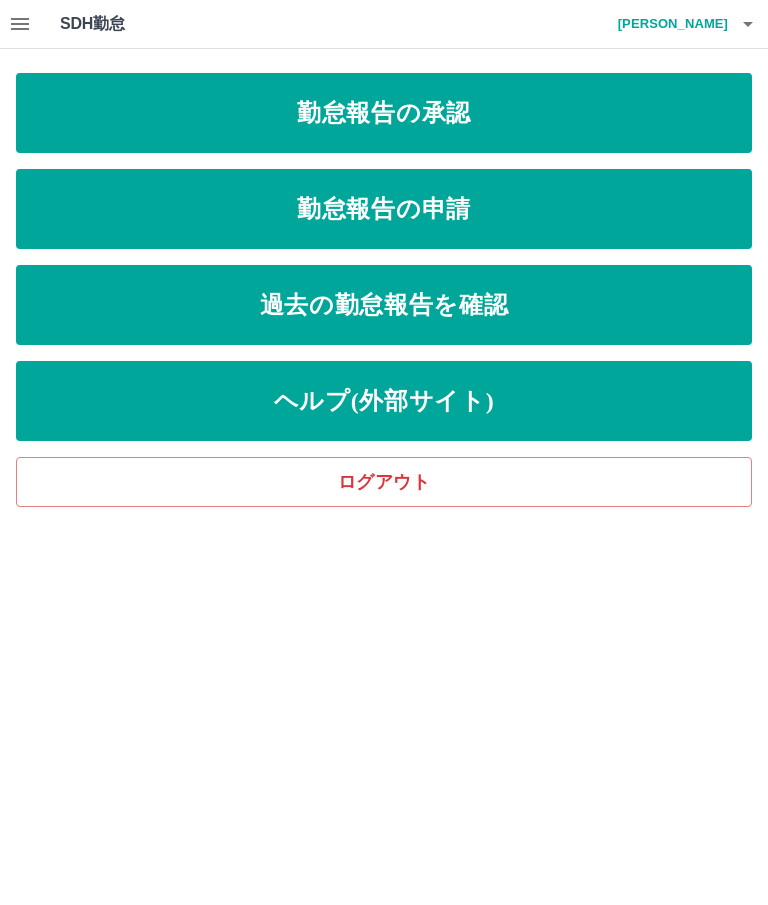 click on "勤怠報告の承認" at bounding box center [384, 113] 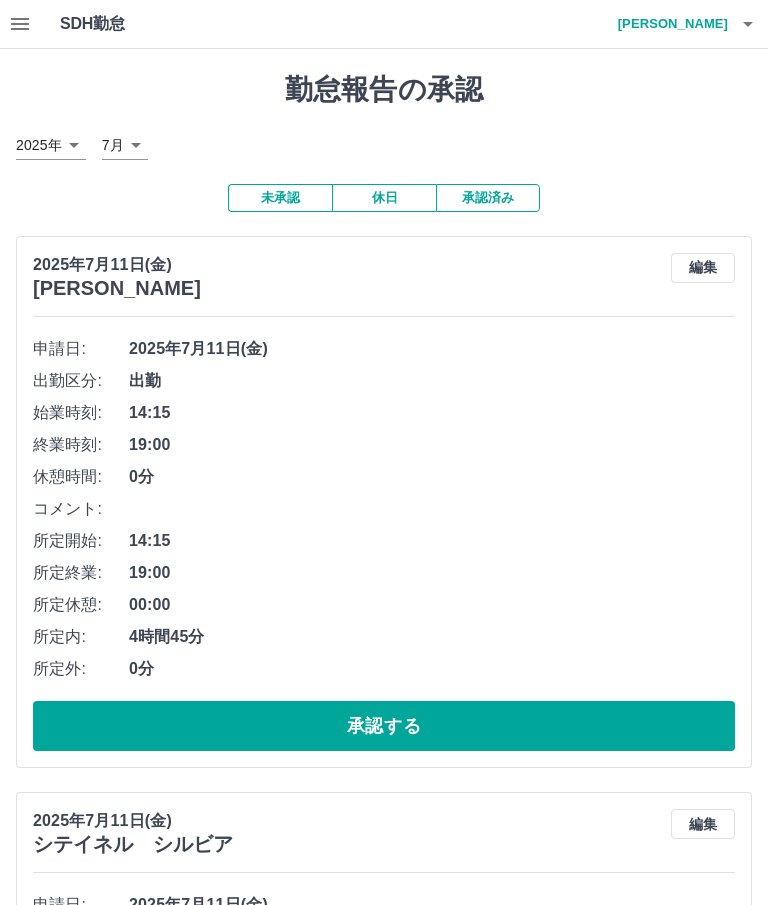click on "承認する" at bounding box center (384, 726) 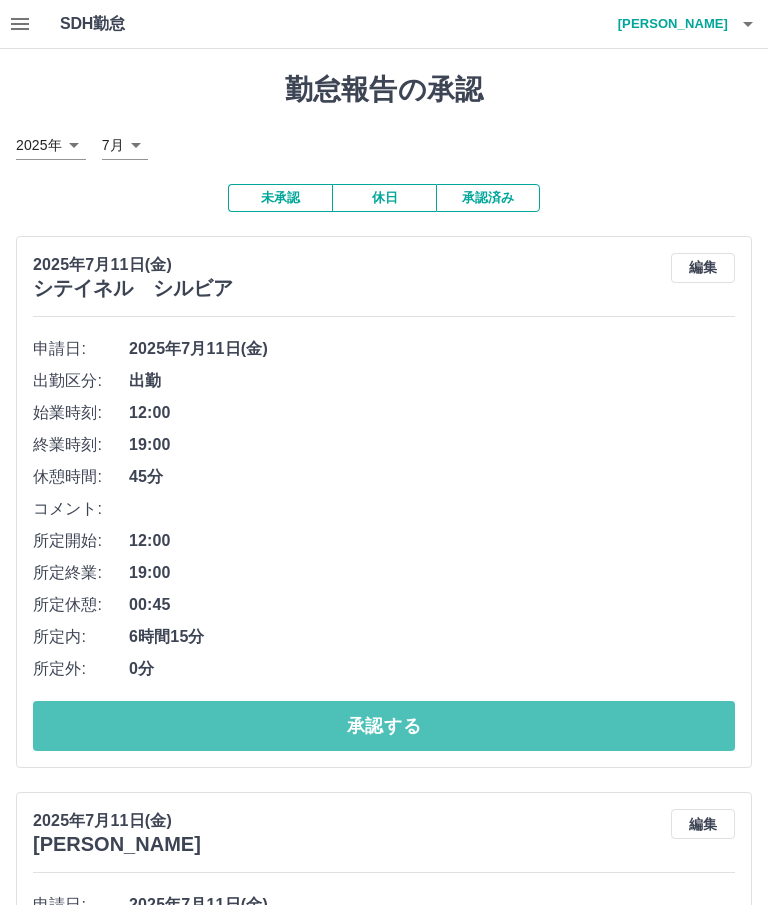 click on "承認する" at bounding box center [384, 726] 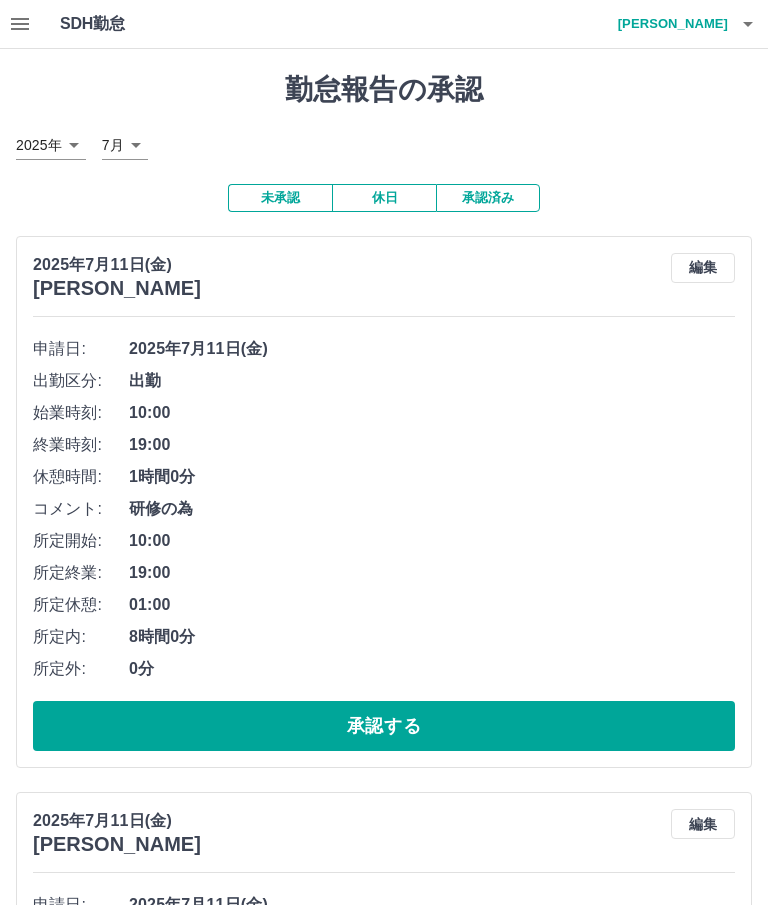 click on "承認する" at bounding box center [384, 726] 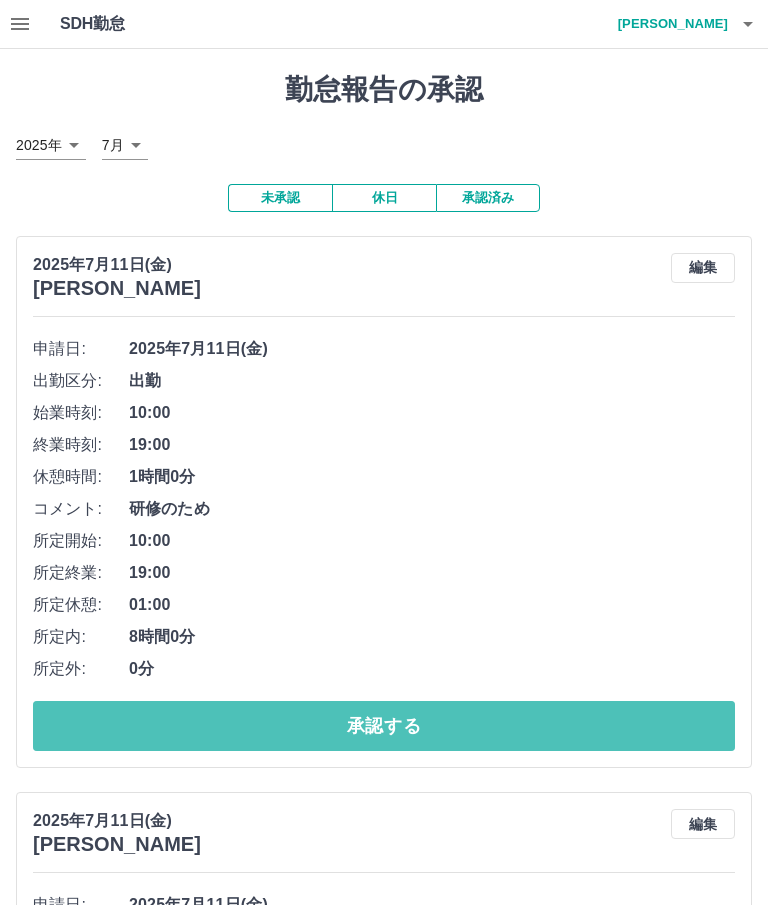 click on "承認する" at bounding box center (384, 726) 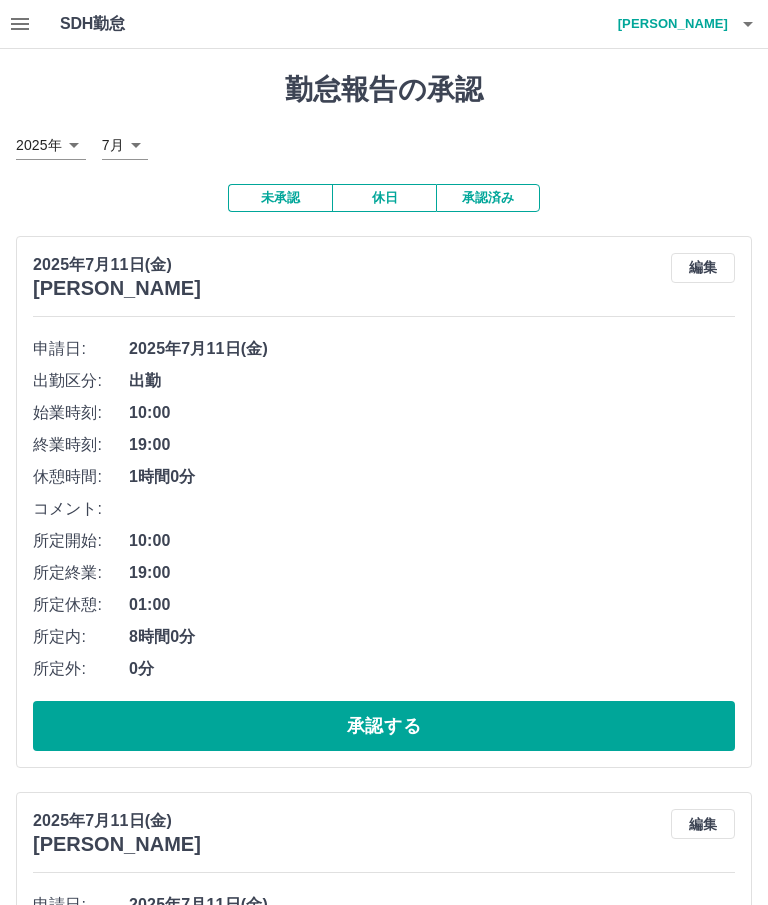 click on "承認する" at bounding box center (384, 726) 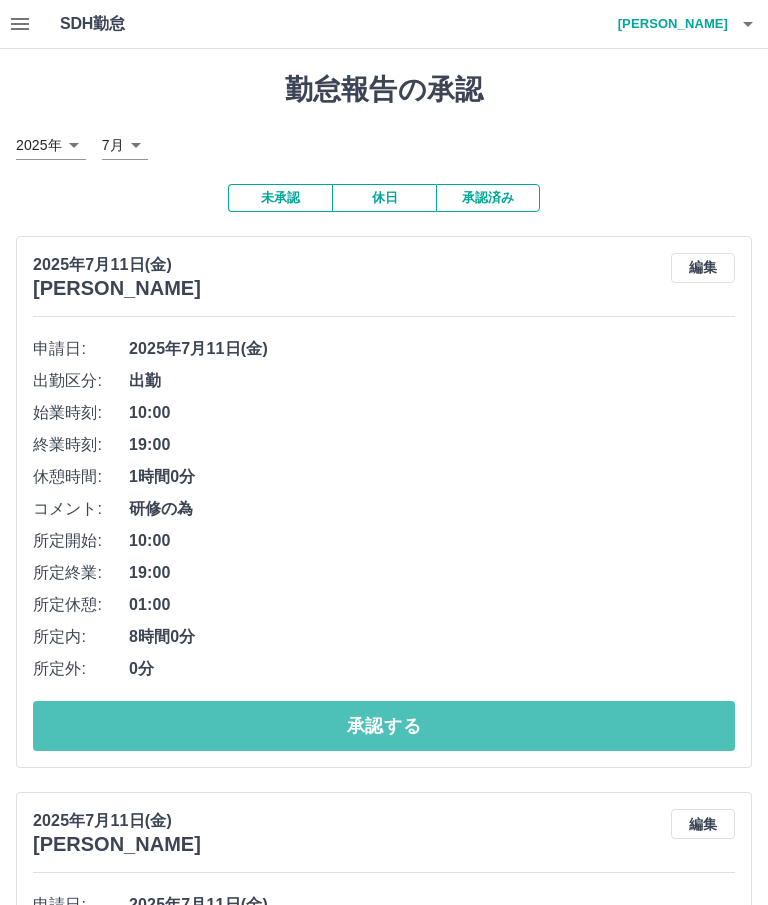 click on "承認する" at bounding box center (384, 726) 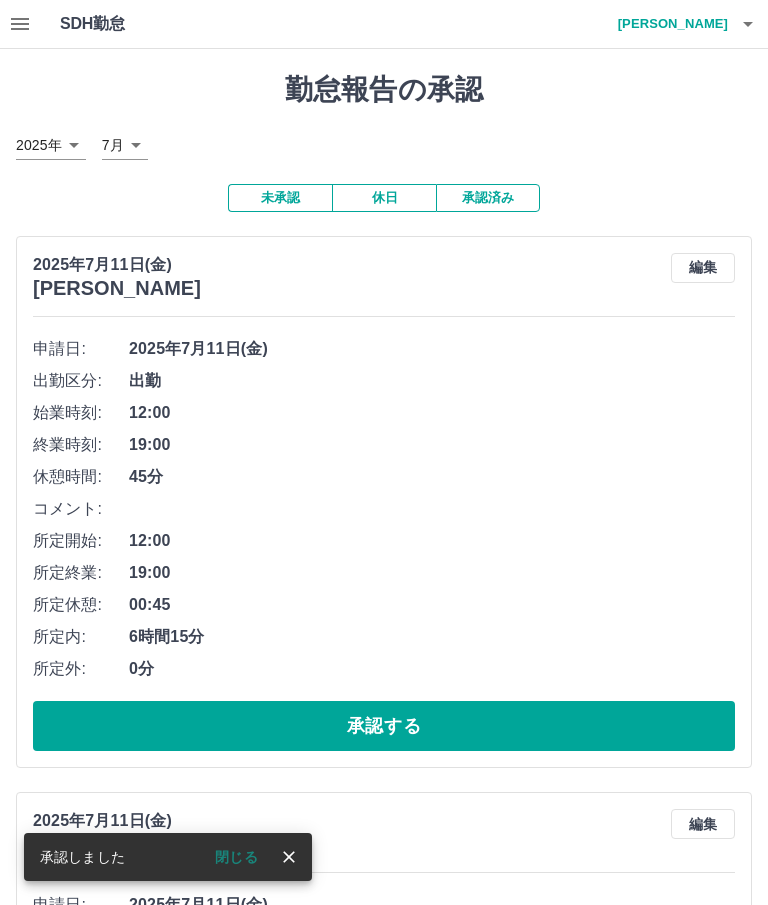 click on "承認する" at bounding box center (384, 726) 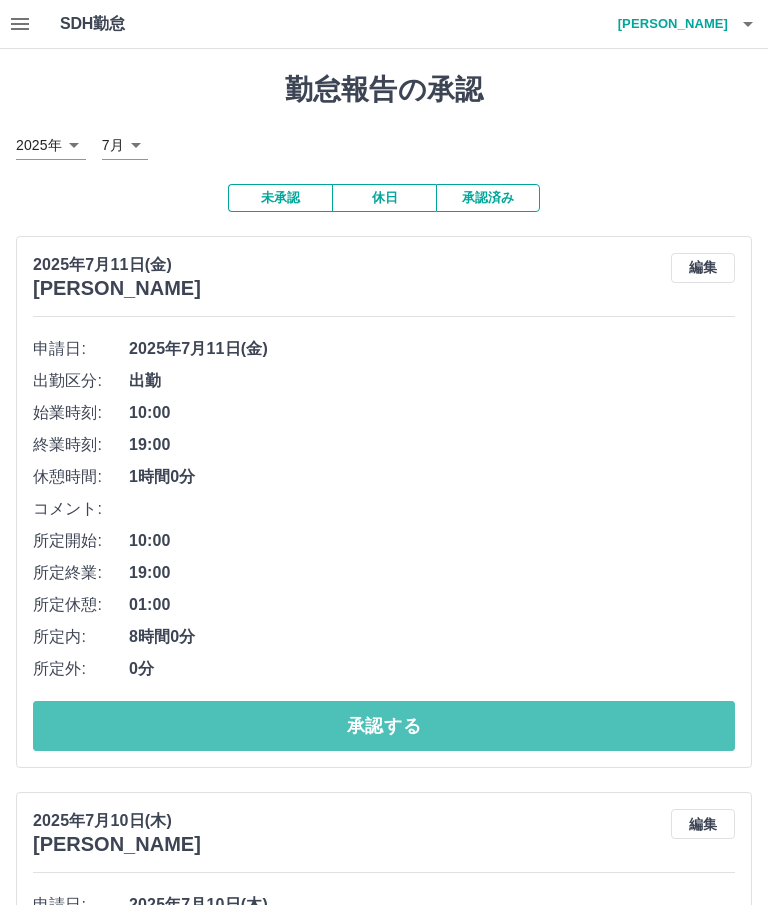 click on "承認する" at bounding box center [384, 726] 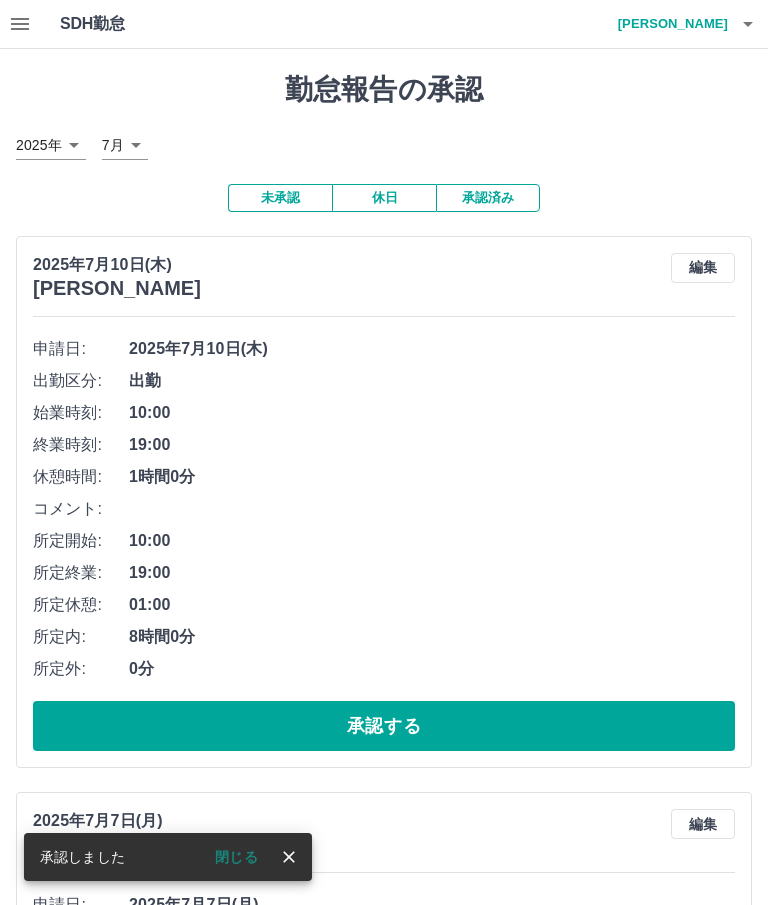 click on "承認する" at bounding box center (384, 726) 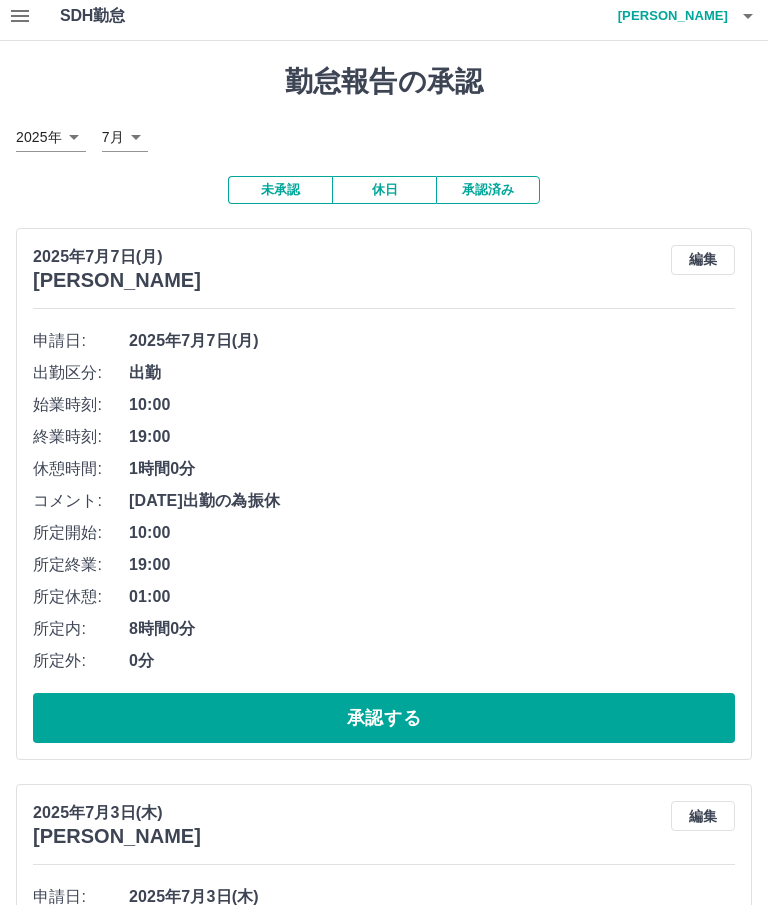 scroll, scrollTop: 0, scrollLeft: 0, axis: both 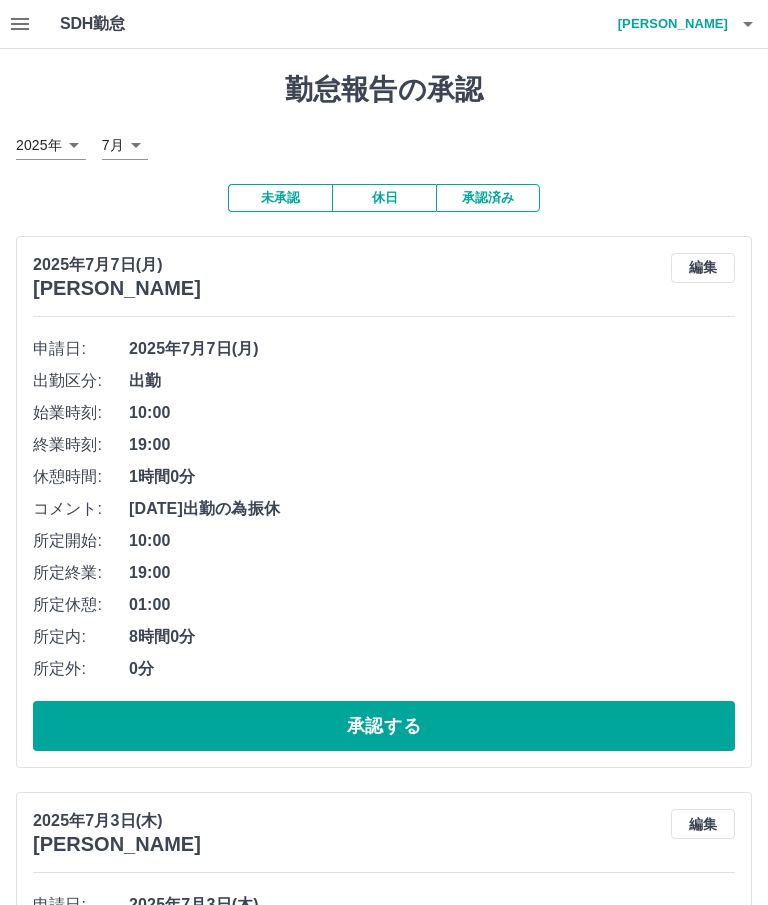 click at bounding box center (20, 24) 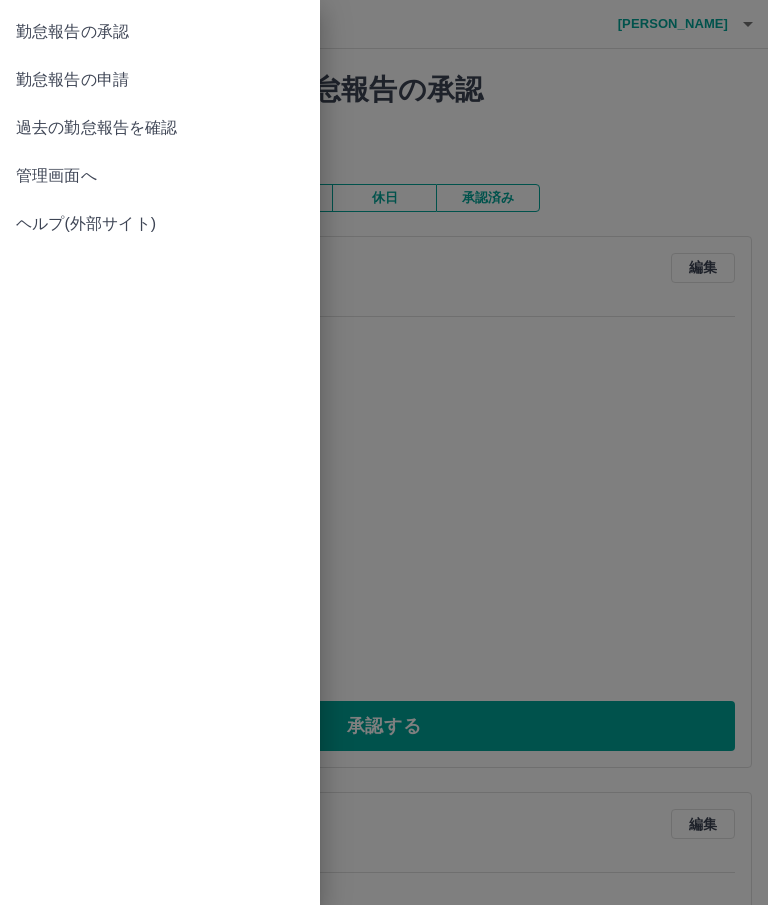 click on "勤怠報告の申請" at bounding box center [160, 80] 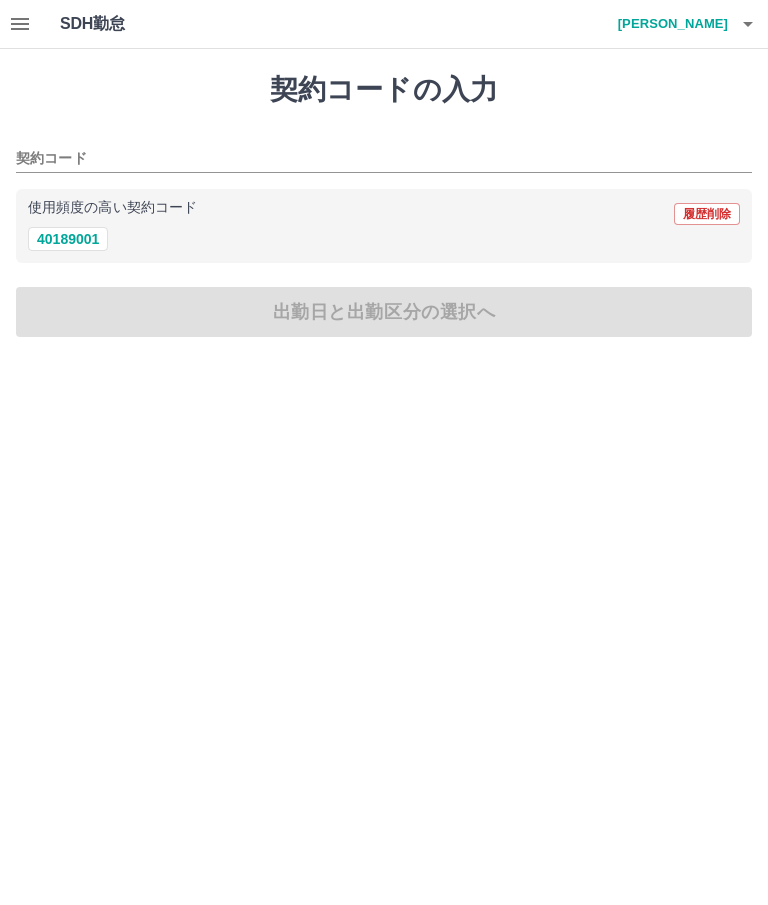 click on "40189001" at bounding box center [68, 239] 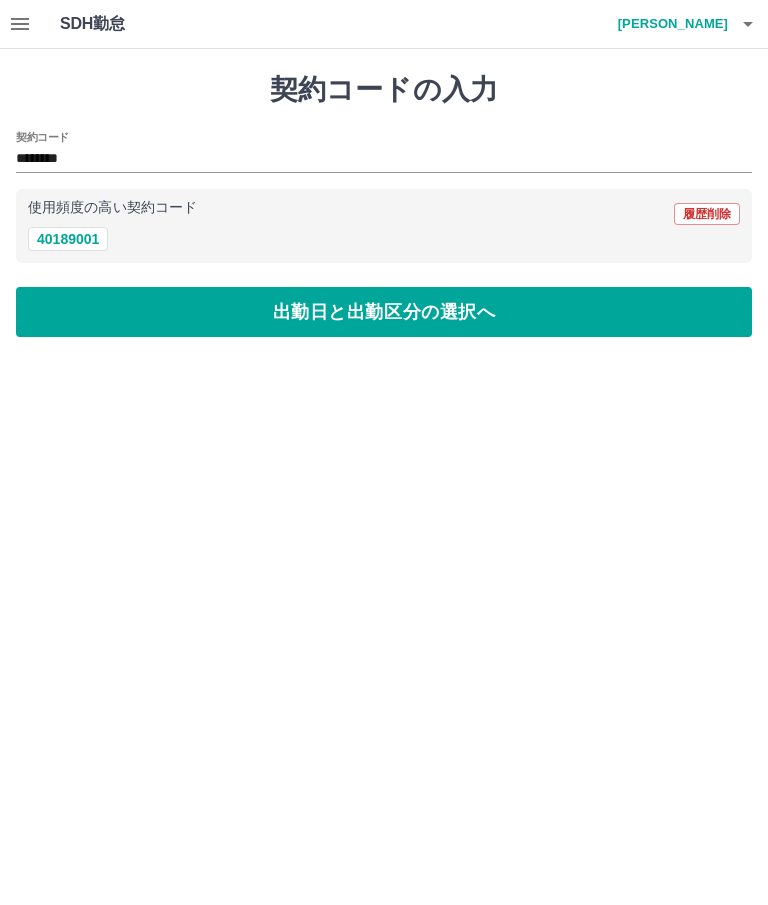 click on "出勤日と出勤区分の選択へ" at bounding box center [384, 312] 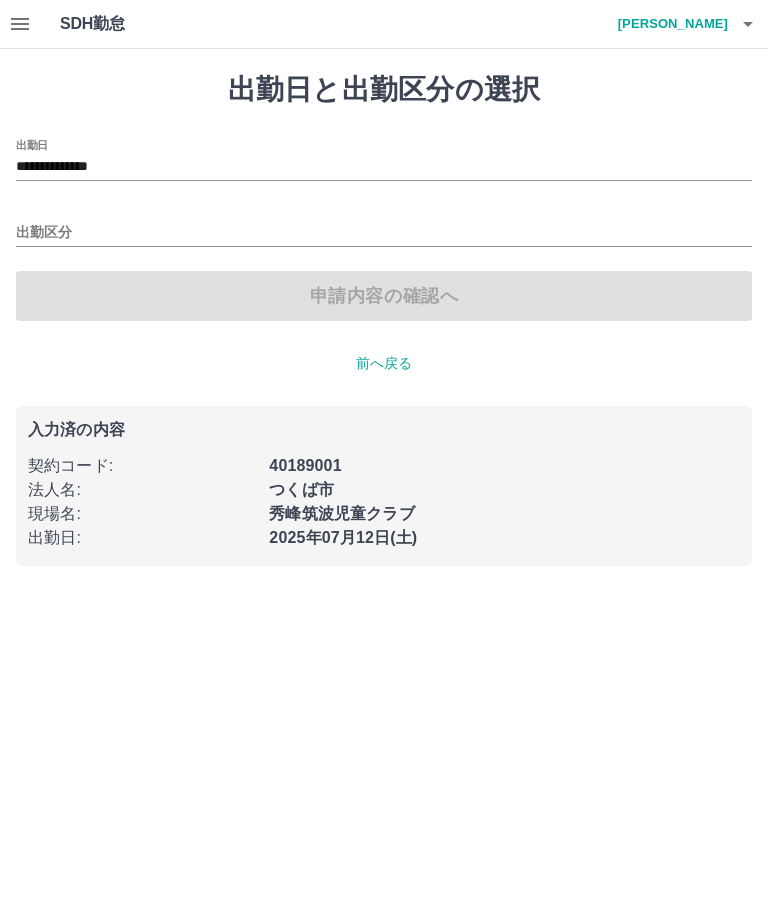 click on "**********" at bounding box center [384, 167] 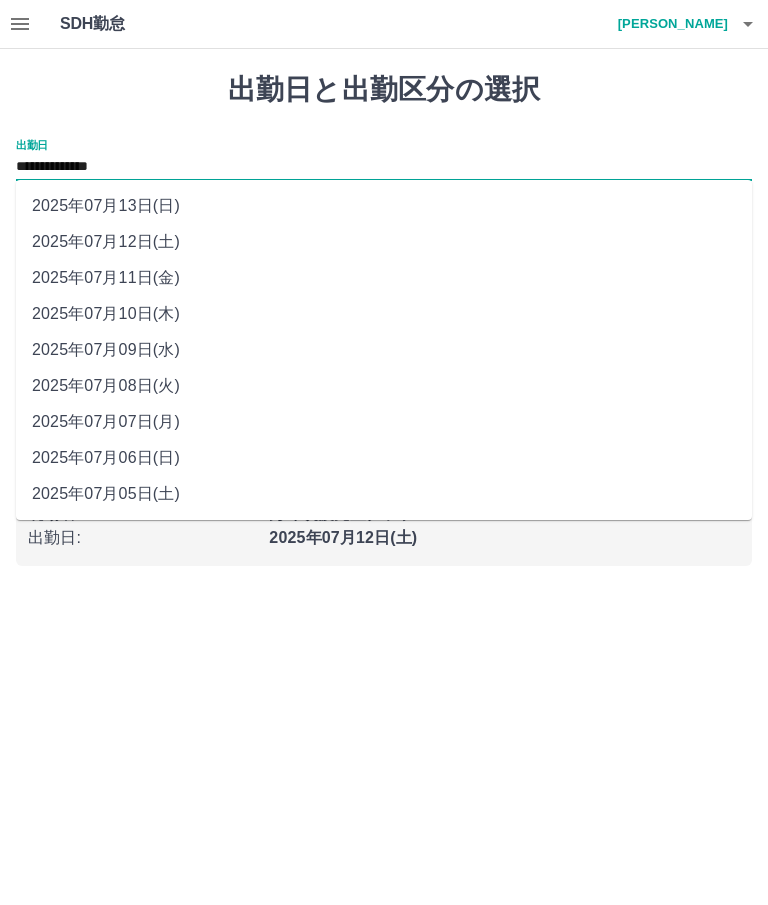 click on "2025年07月11日(金)" at bounding box center (384, 278) 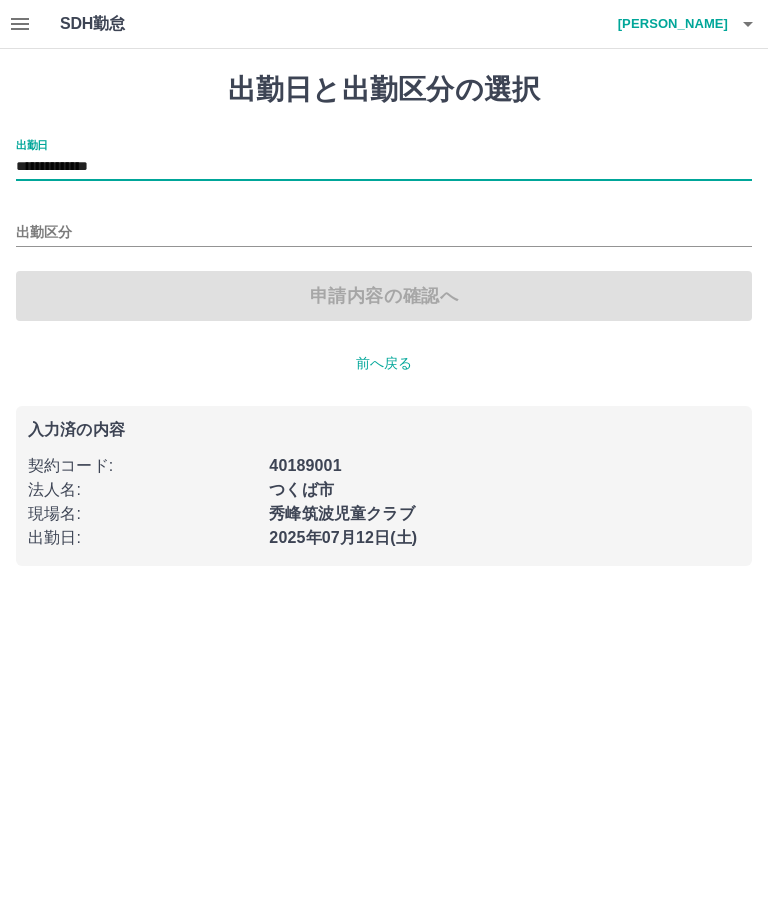 click on "出勤区分" at bounding box center (384, 233) 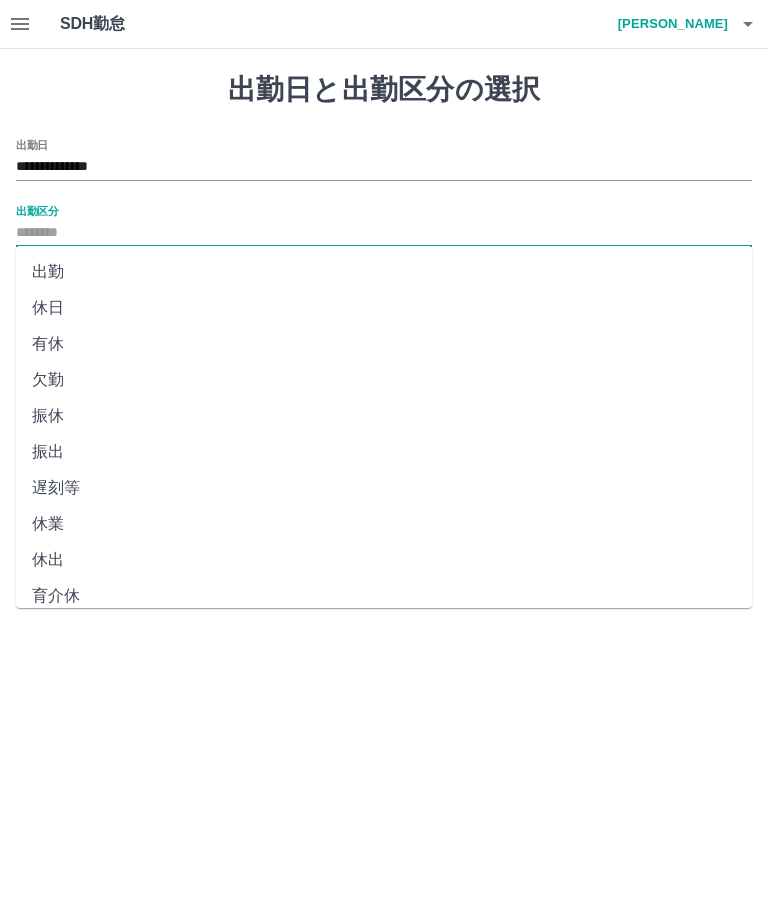 click on "出勤" at bounding box center (384, 272) 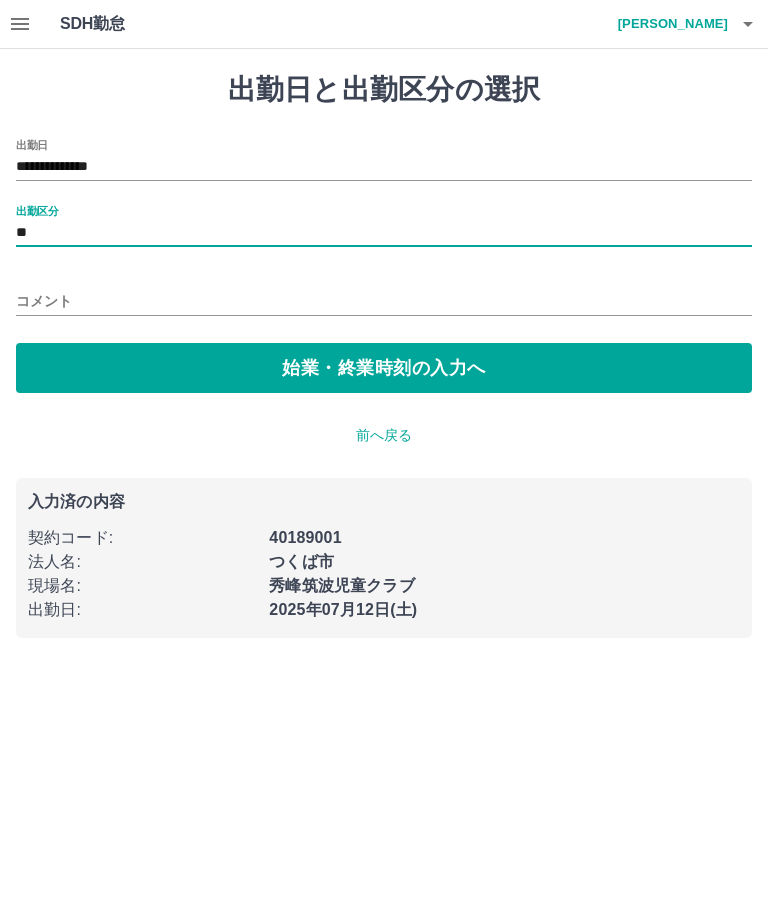 click on "始業・終業時刻の入力へ" at bounding box center (384, 368) 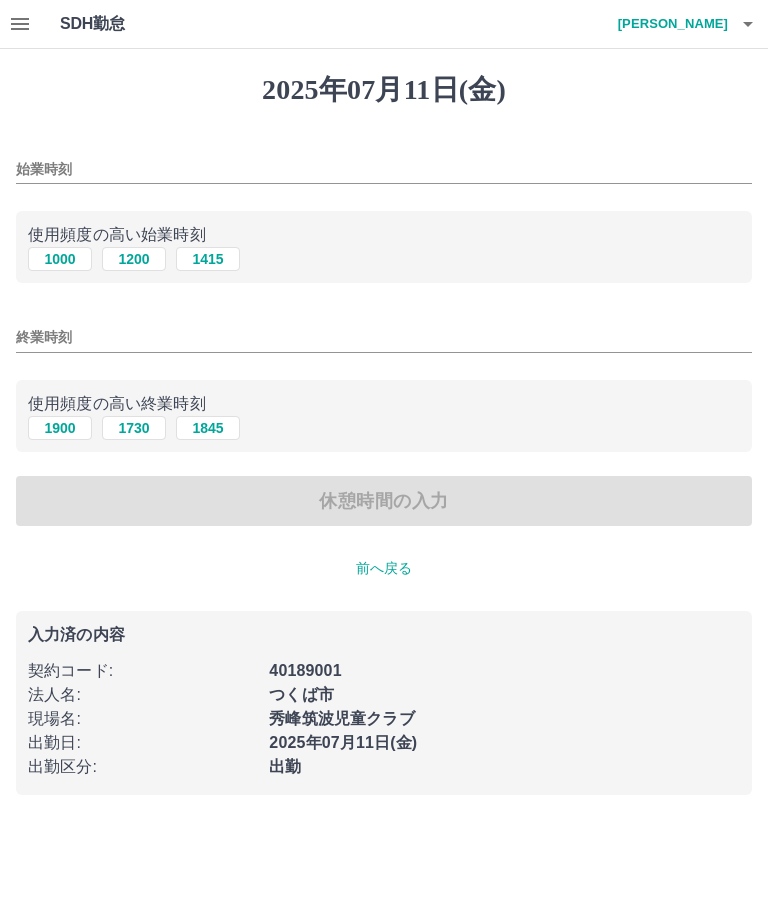 click on "1000" at bounding box center (60, 259) 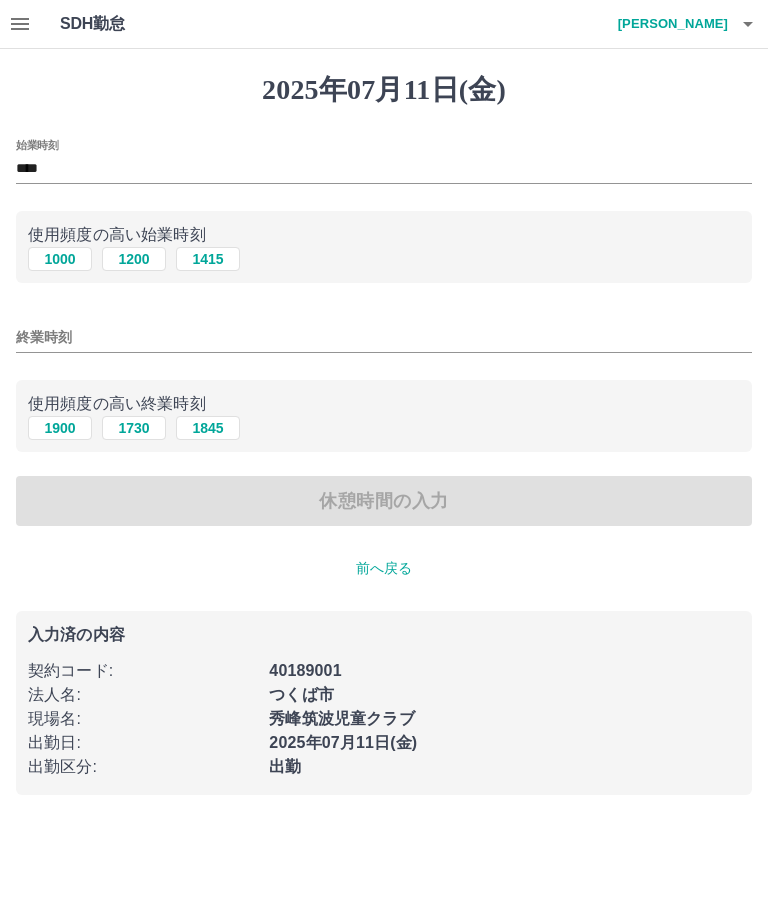 click on "1900" at bounding box center [60, 428] 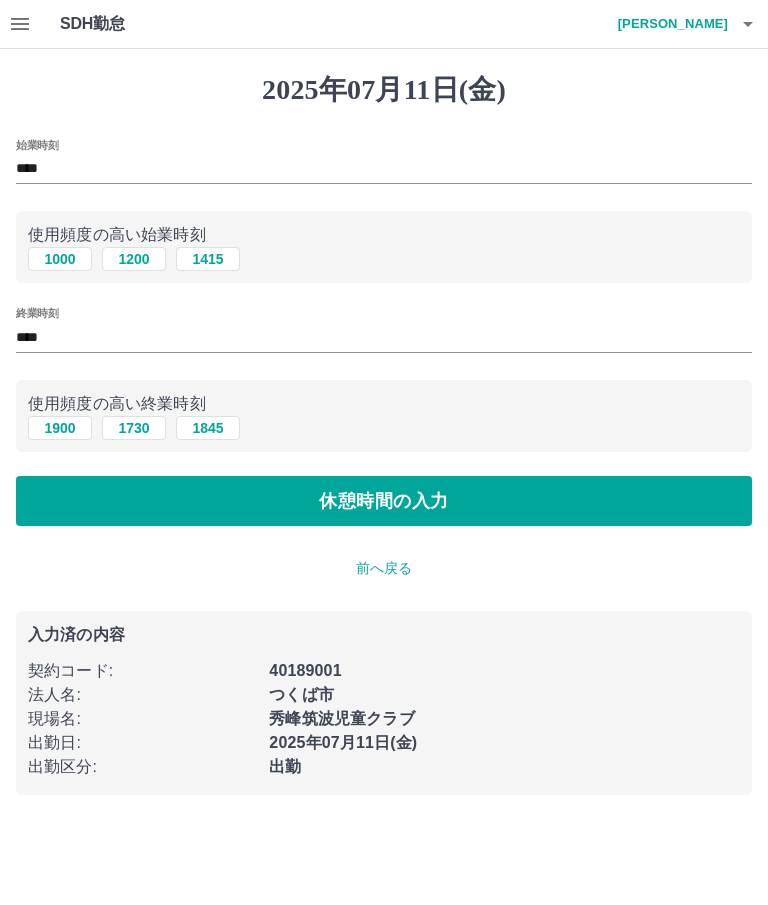click on "休憩時間の入力" at bounding box center (384, 501) 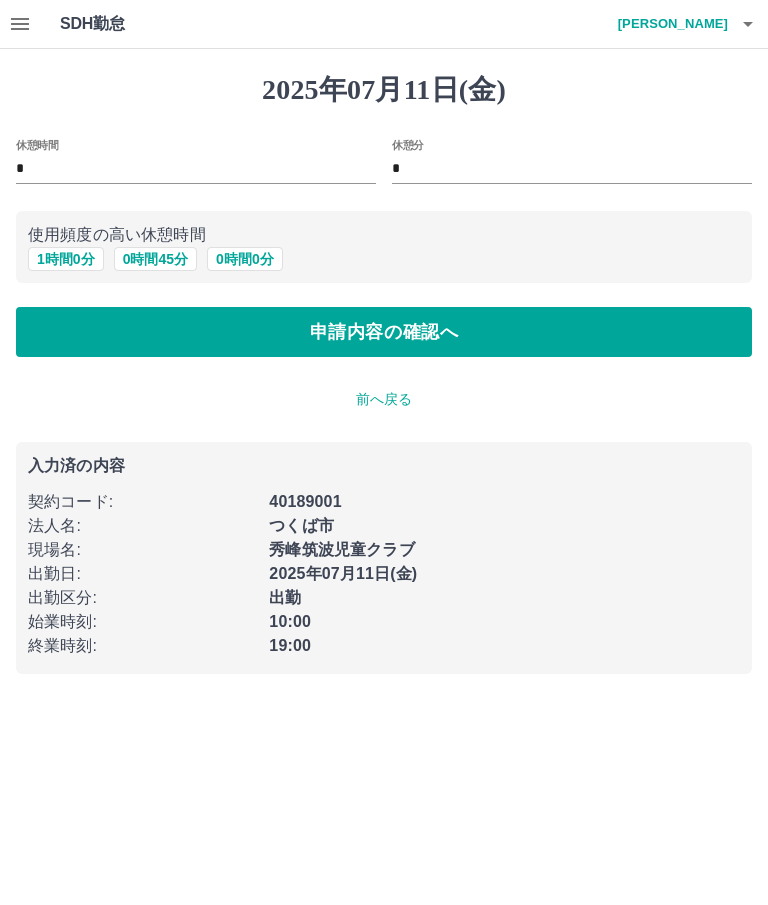 click on "1 時間 0 分" at bounding box center [66, 259] 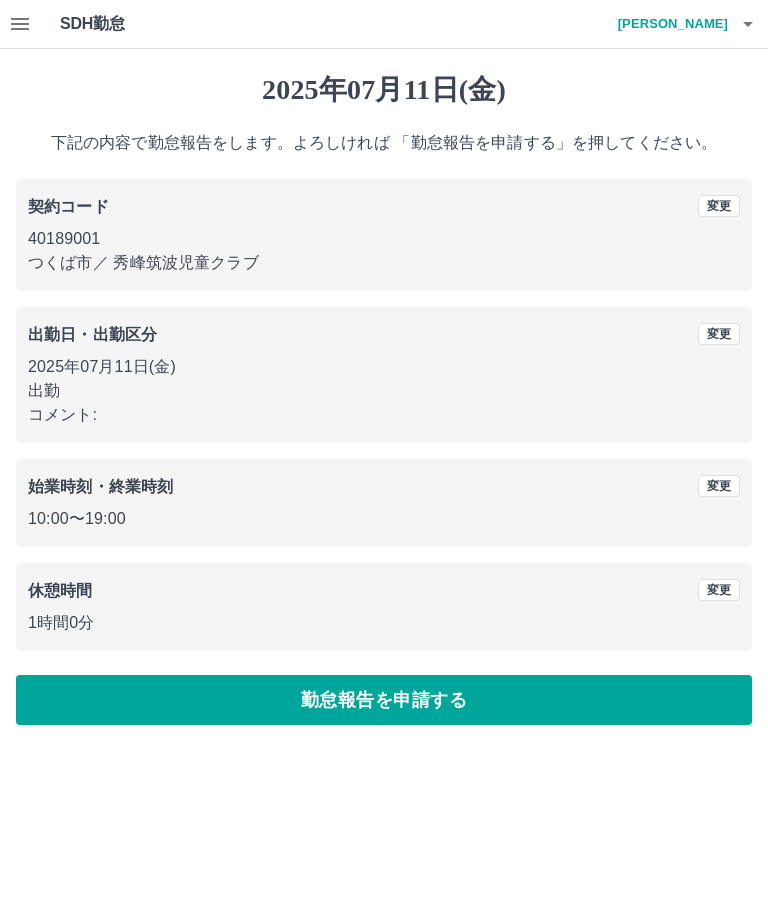 click on "勤怠報告を申請する" at bounding box center (384, 700) 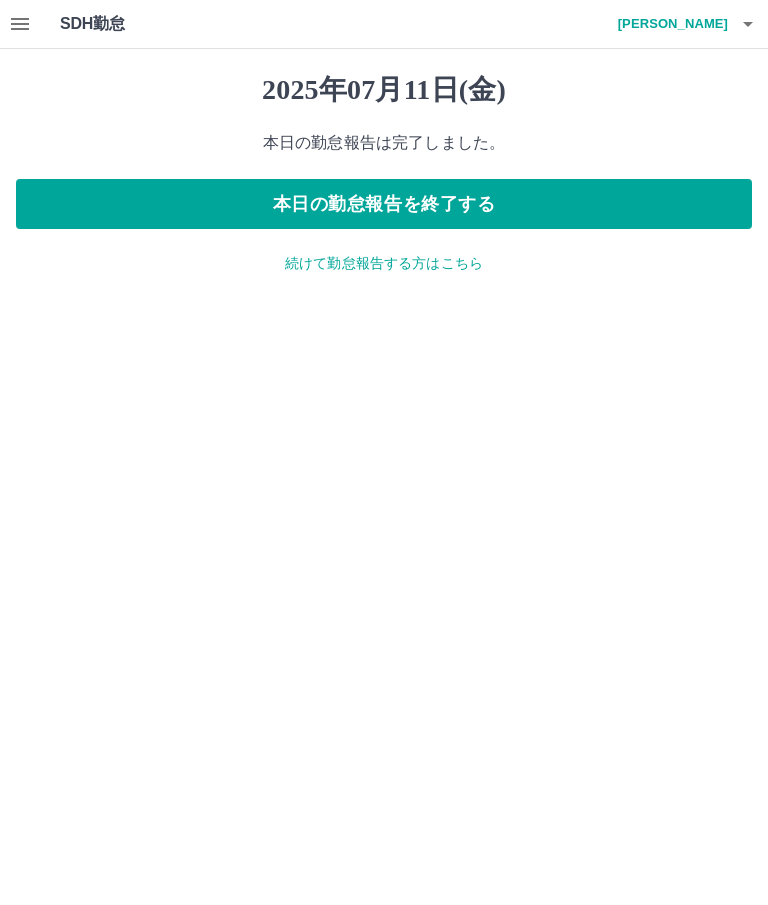 click at bounding box center [20, 24] 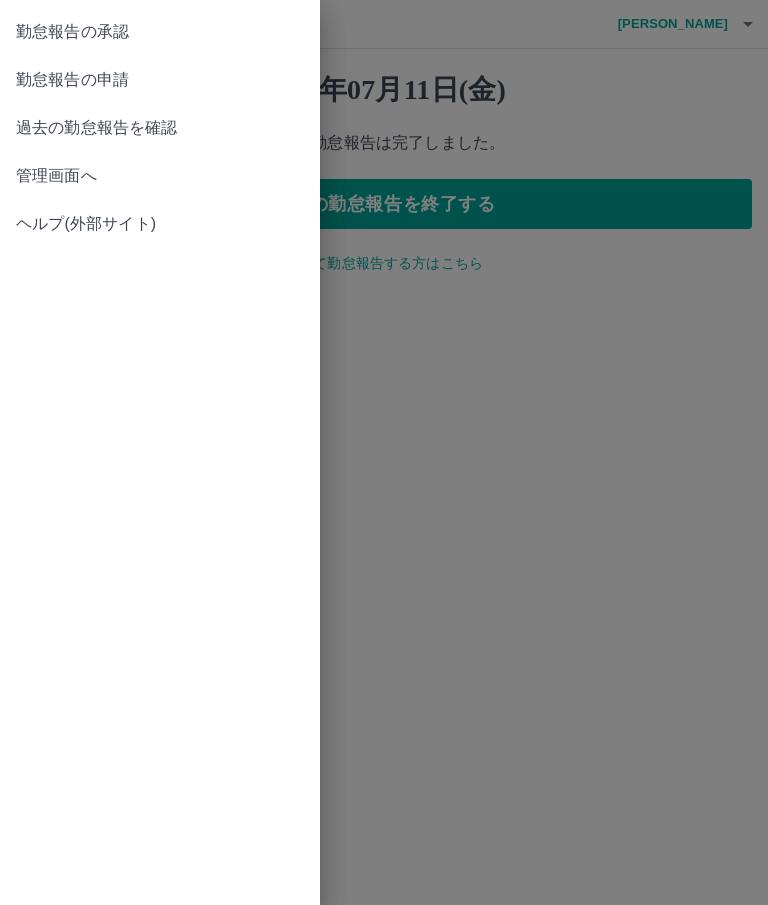 click on "勤怠報告の承認" at bounding box center (160, 32) 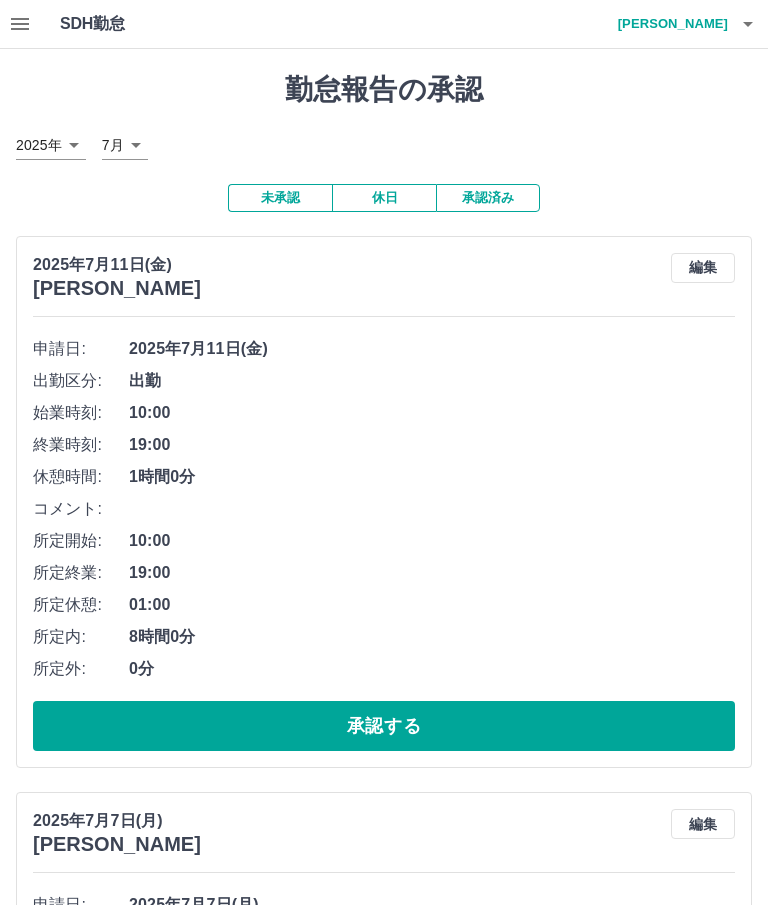 click on "承認する" at bounding box center (384, 726) 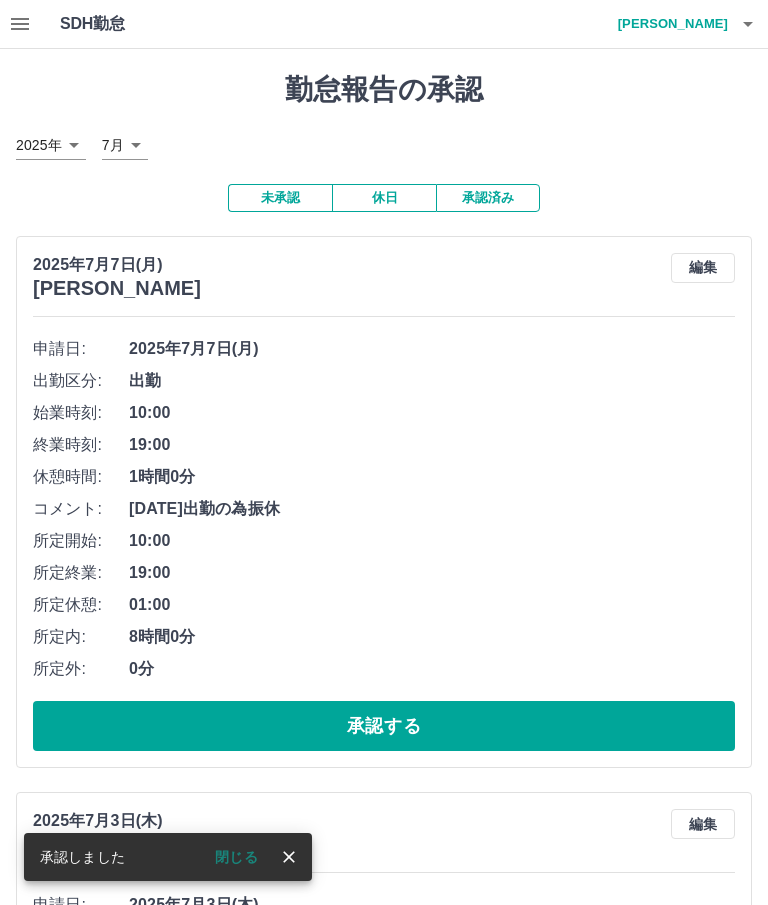 click 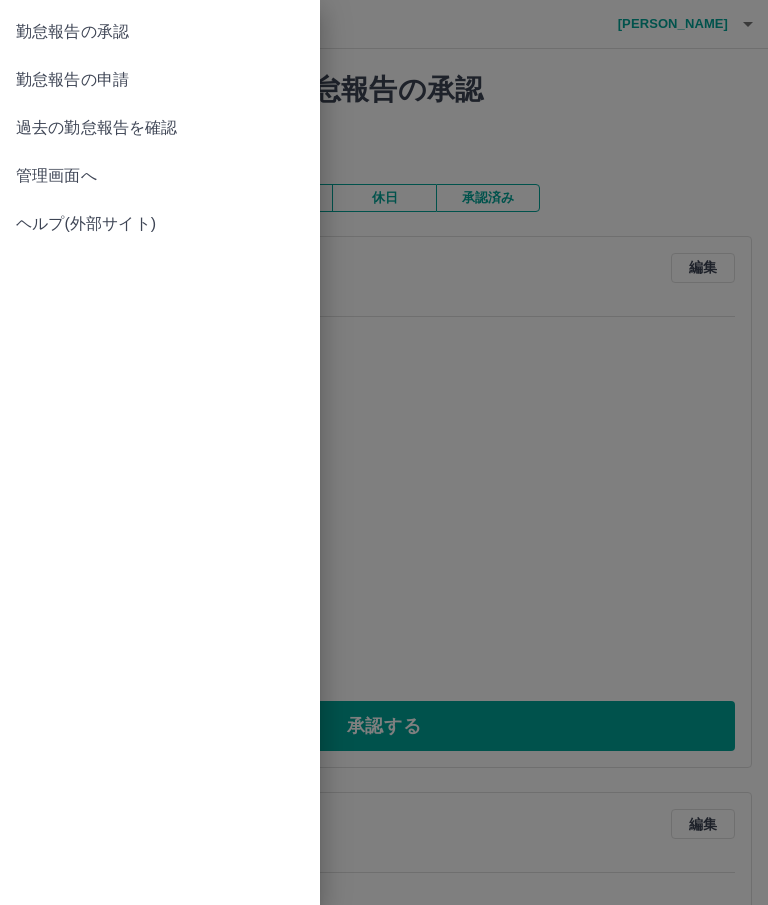 click on "勤怠報告の申請" at bounding box center [160, 80] 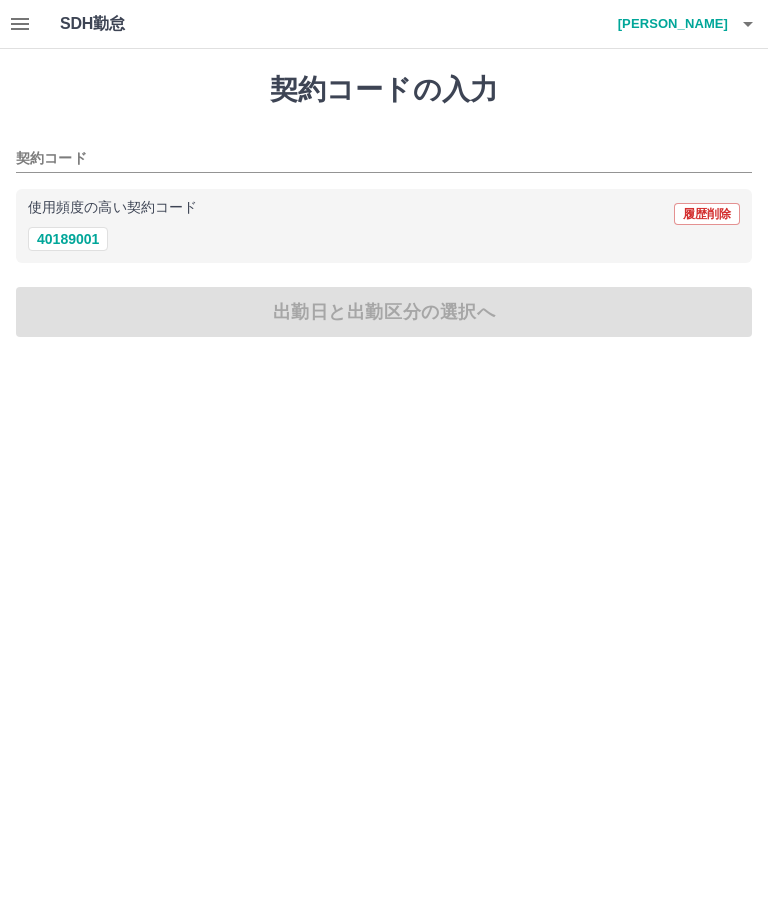 click on "40189001" at bounding box center [68, 239] 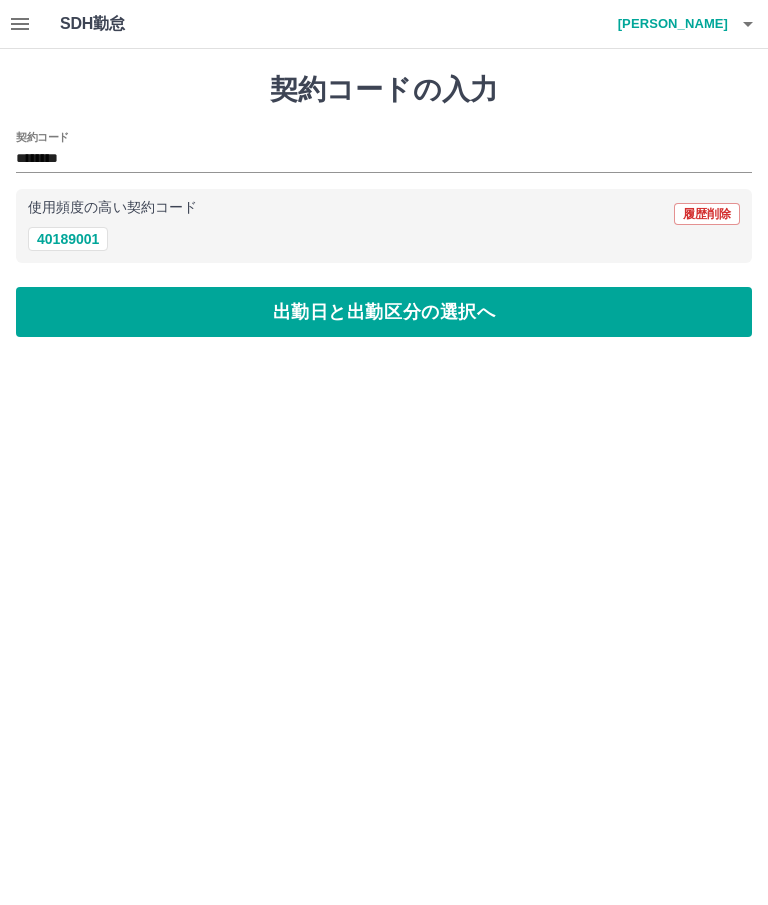 click on "出勤日と出勤区分の選択へ" at bounding box center (384, 312) 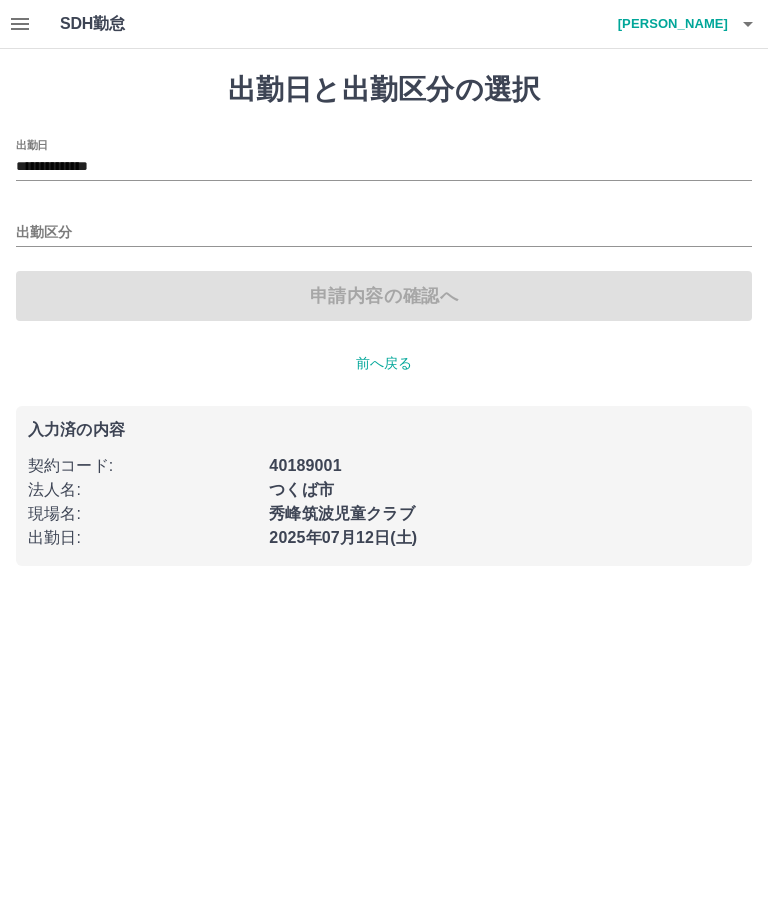 click on "**********" at bounding box center [384, 167] 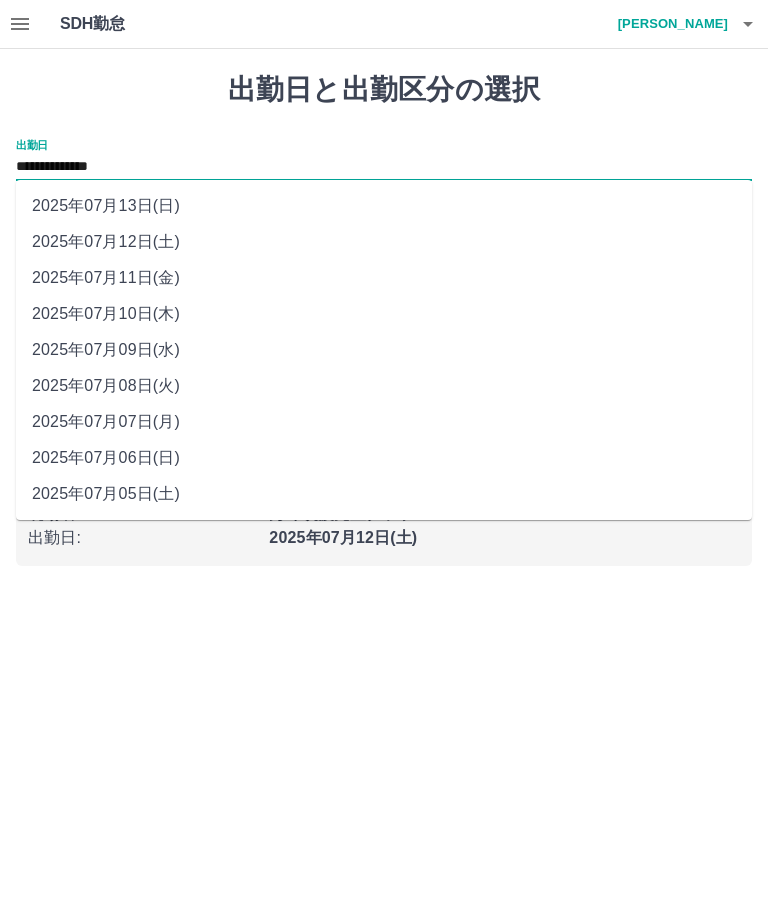 click on "2025年07月10日(木)" at bounding box center [384, 314] 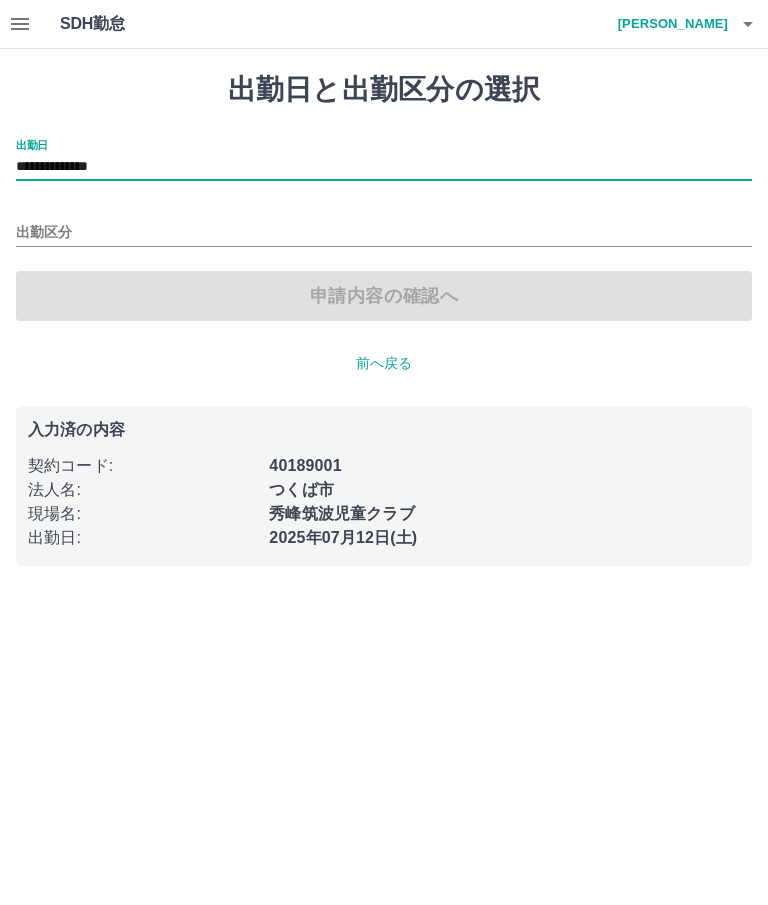 click on "出勤区分" at bounding box center [384, 233] 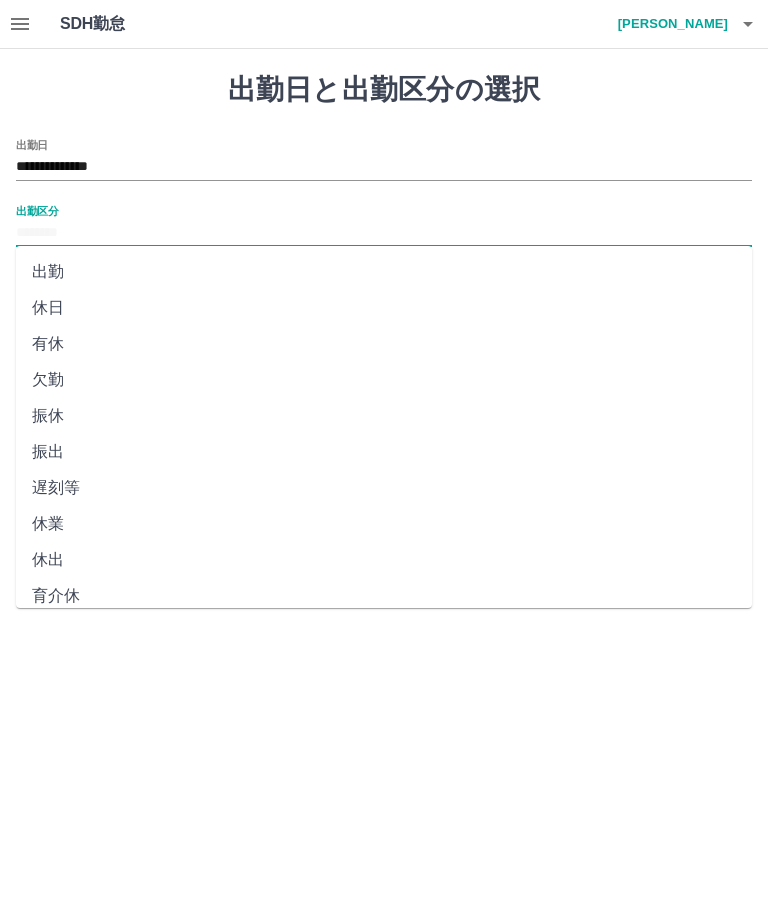 click on "出勤" at bounding box center [384, 272] 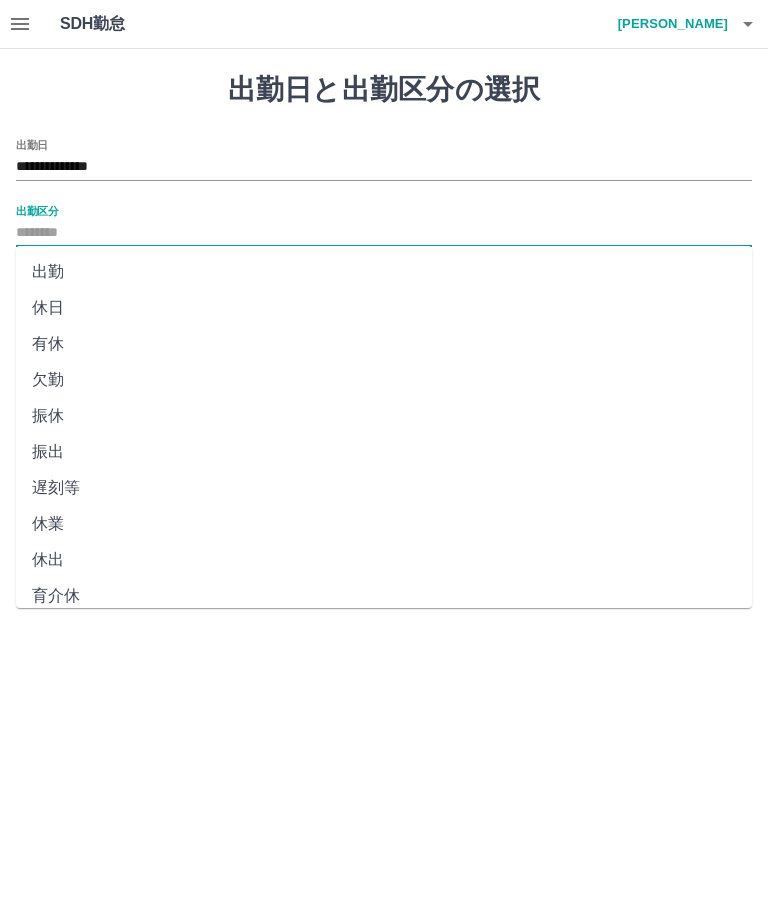 type on "**" 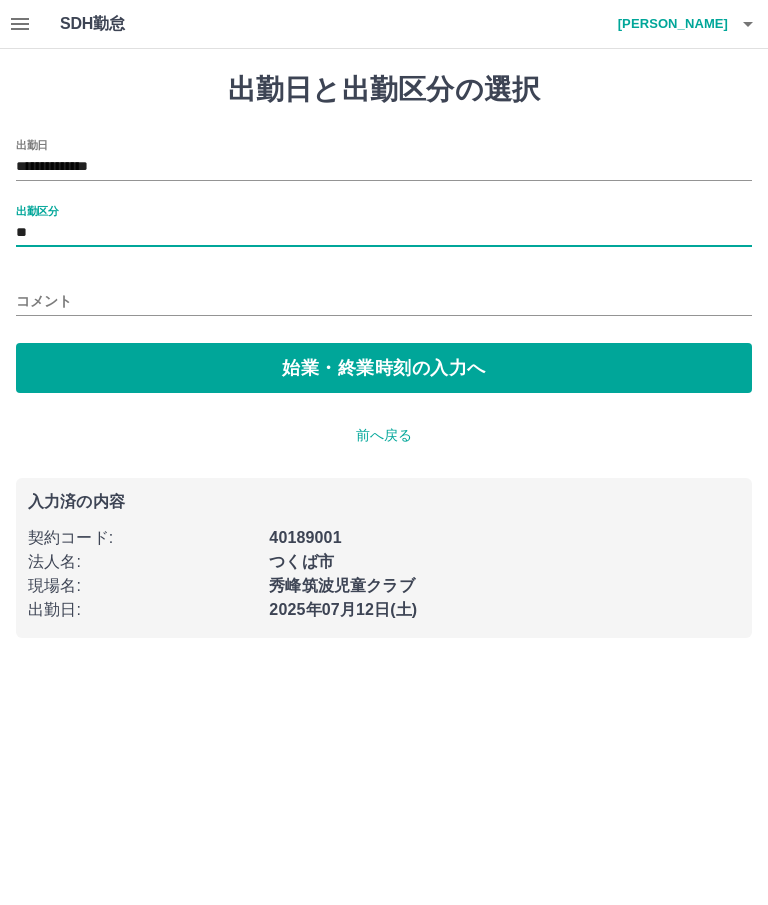 click on "始業・終業時刻の入力へ" at bounding box center [384, 368] 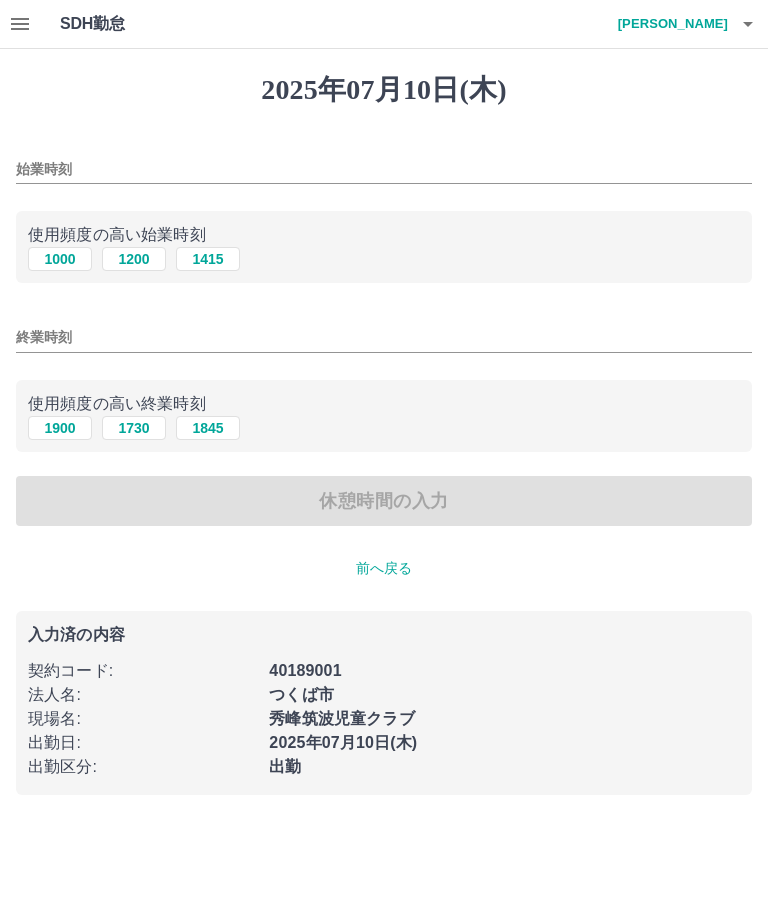 click on "1000" at bounding box center (60, 259) 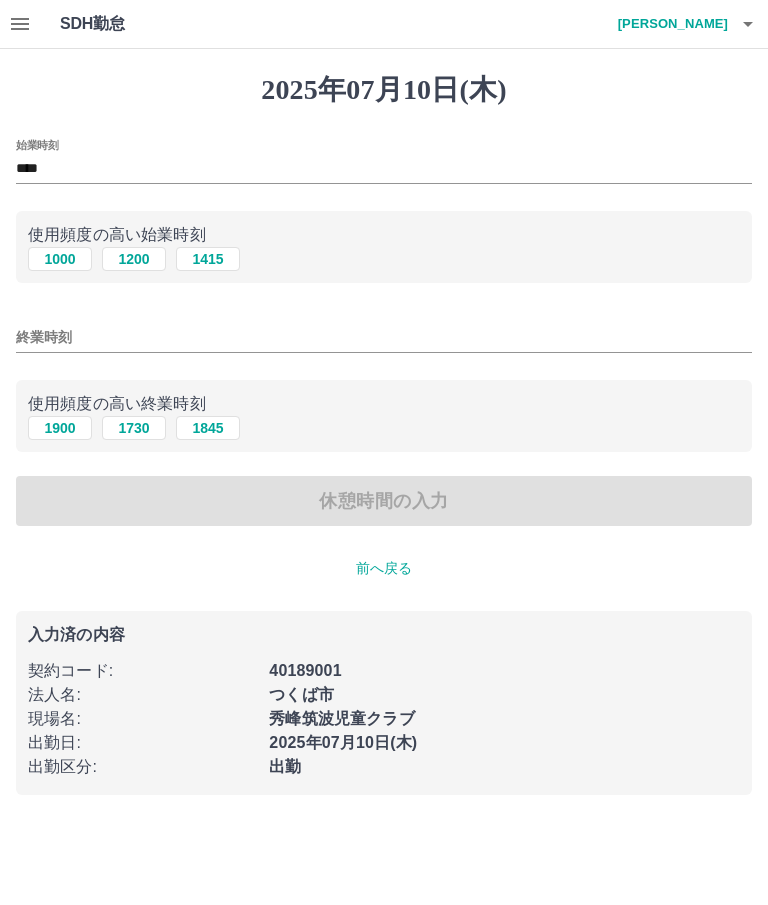 click on "1900" at bounding box center (60, 428) 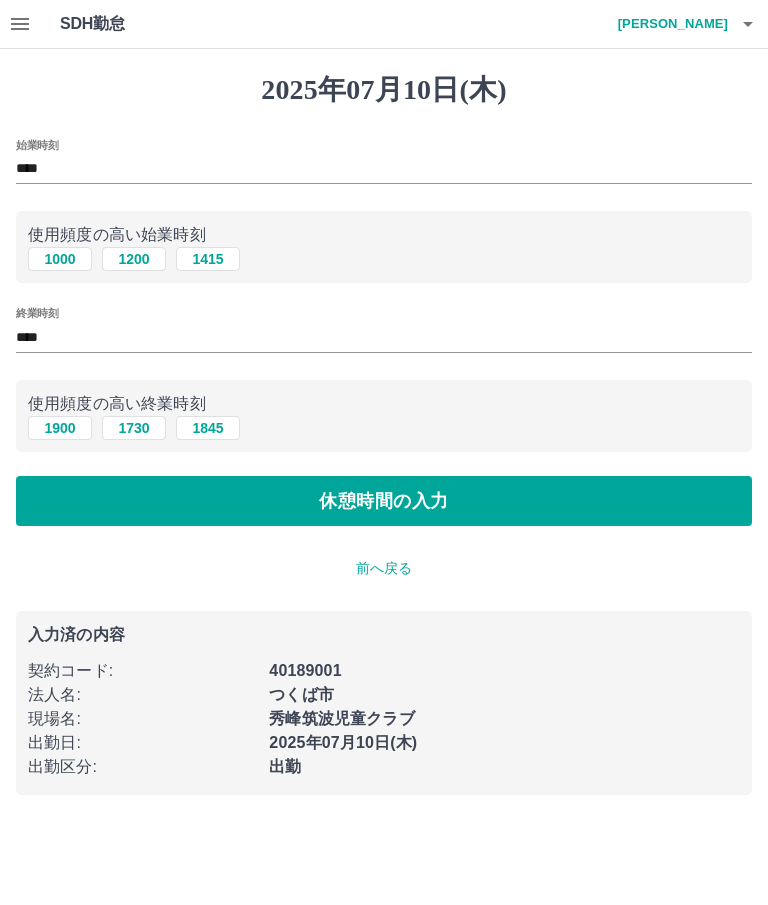 click on "休憩時間の入力" at bounding box center (384, 501) 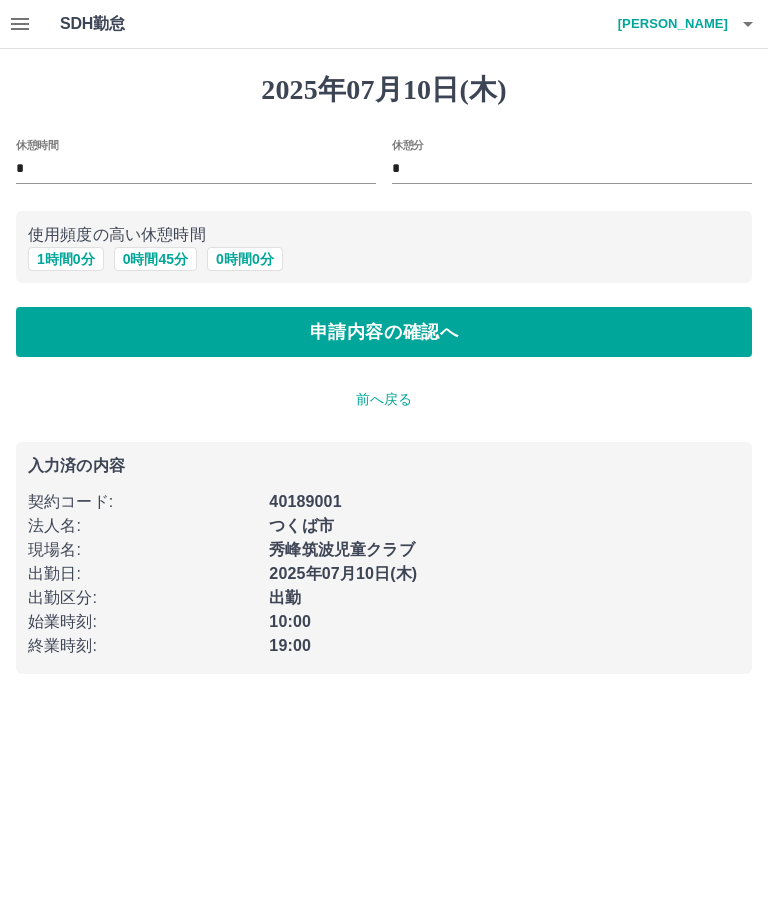click on "1 時間 0 分" at bounding box center [66, 259] 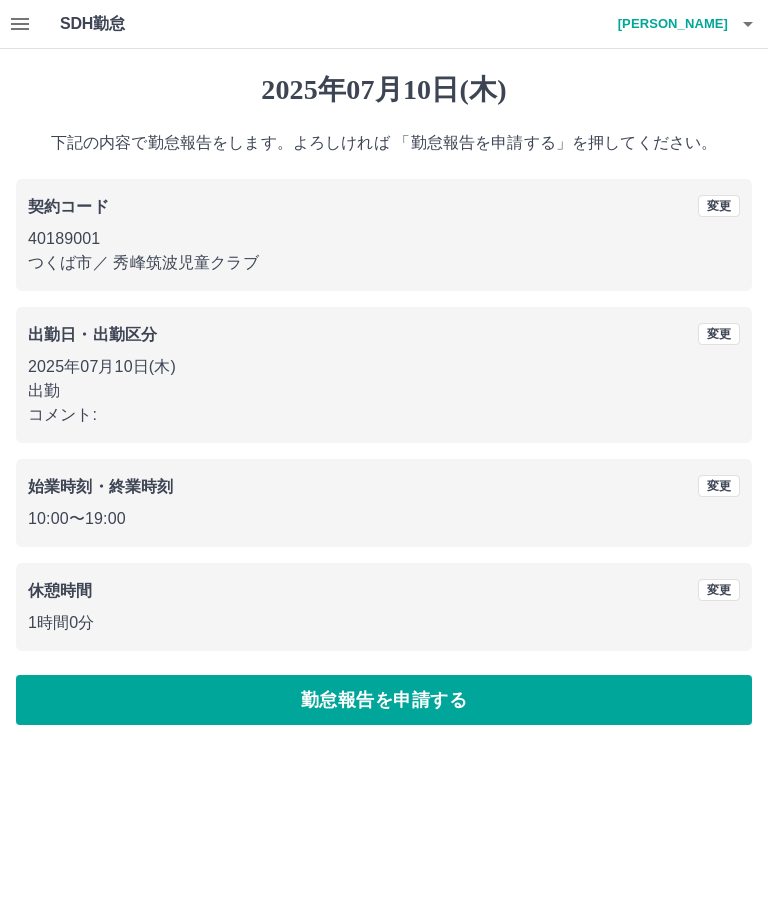 click on "勤怠報告を申請する" at bounding box center (384, 700) 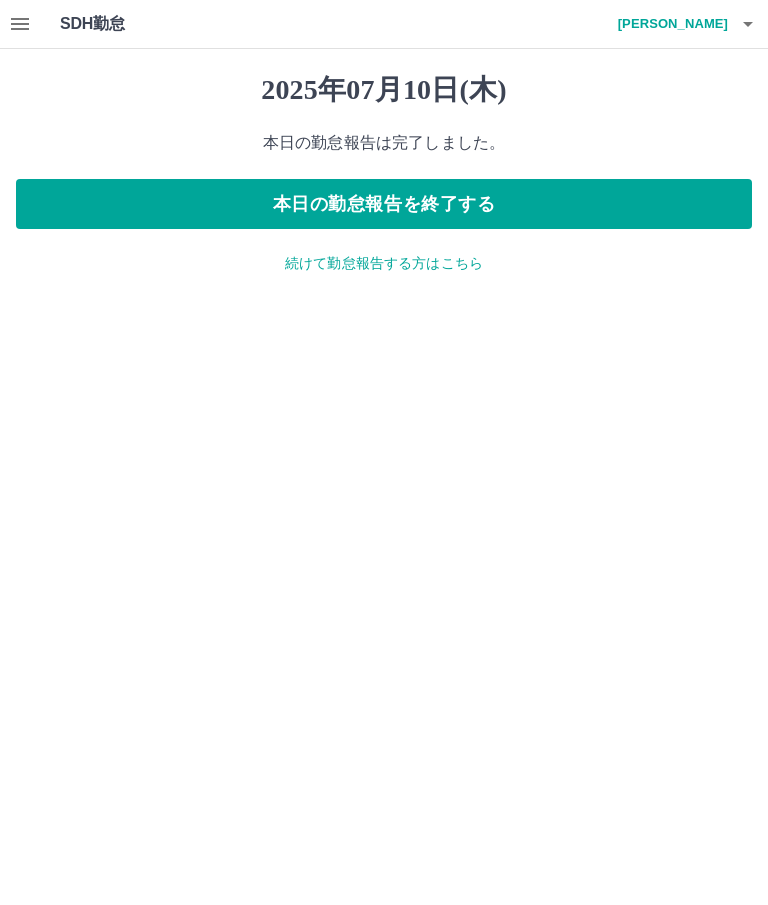 click 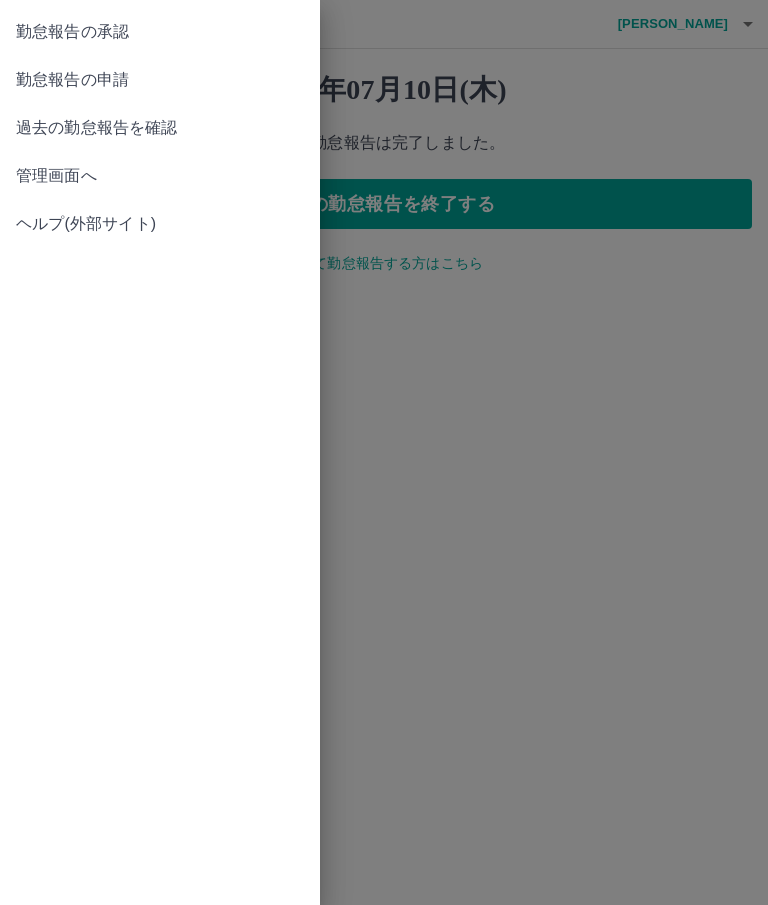 click on "勤怠報告の承認" at bounding box center [160, 32] 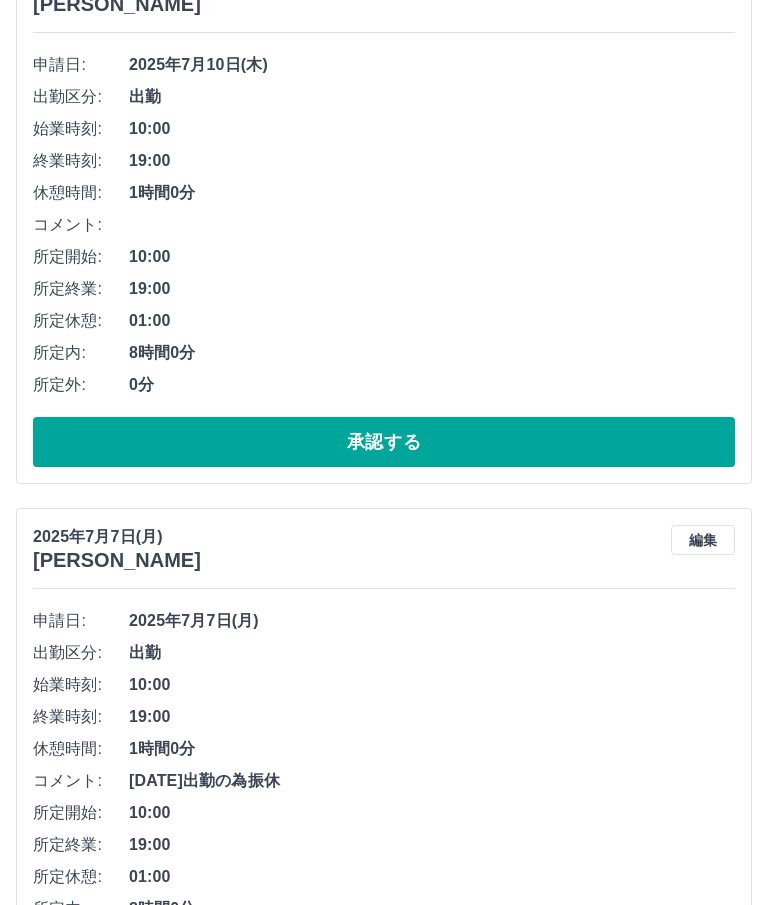 scroll, scrollTop: 0, scrollLeft: 0, axis: both 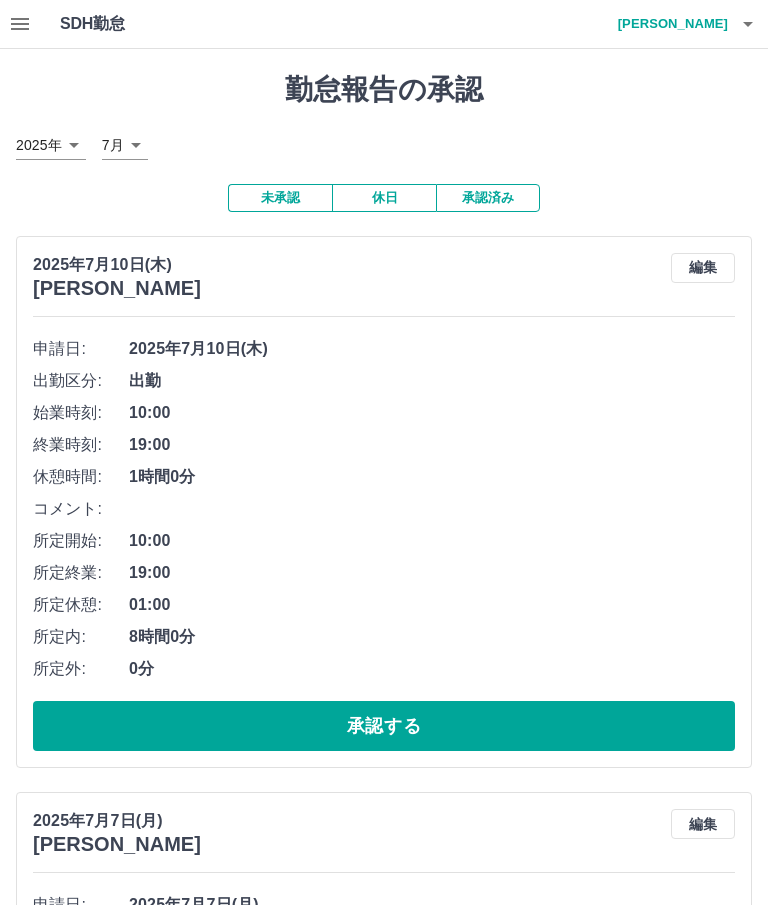 click on "SDH勤怠" at bounding box center [125, 24] 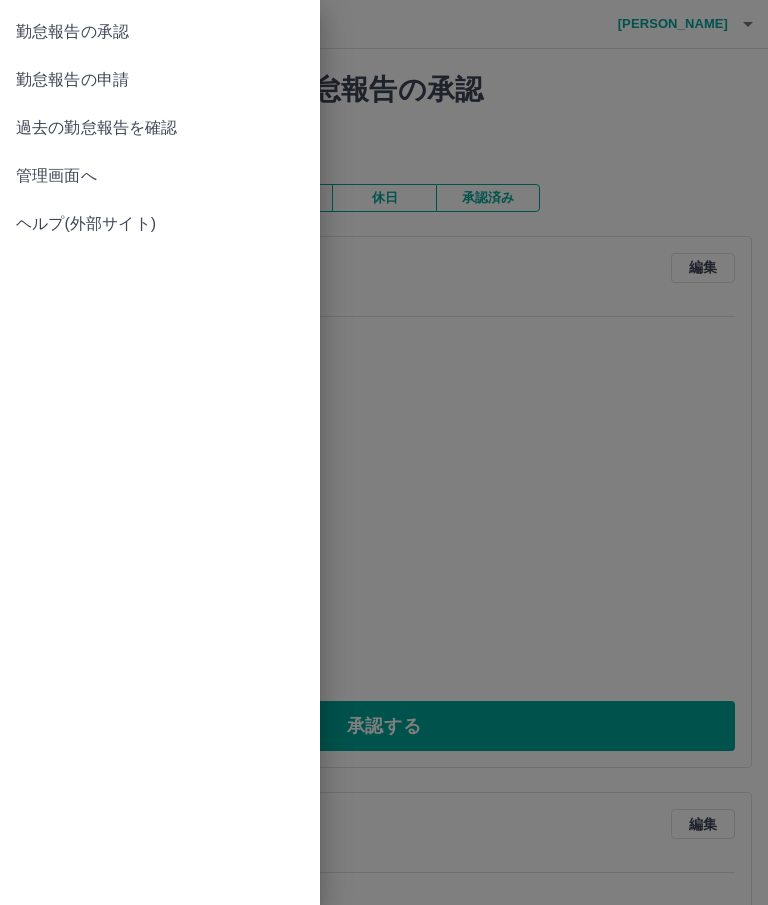 click on "管理画面へ" at bounding box center [160, 176] 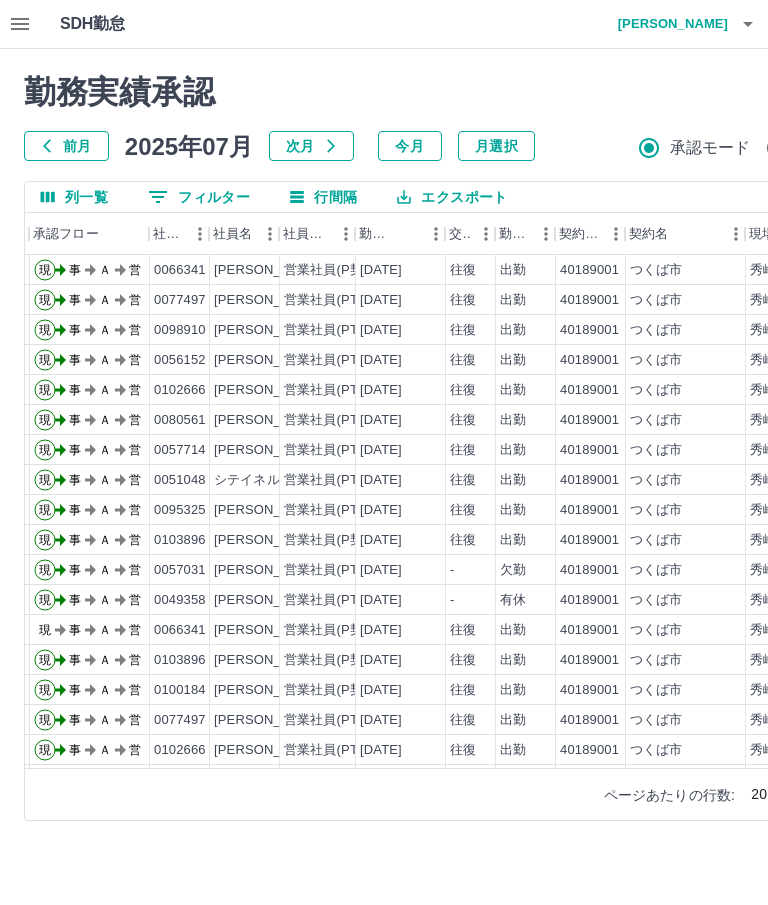 scroll, scrollTop: 0, scrollLeft: 46, axis: horizontal 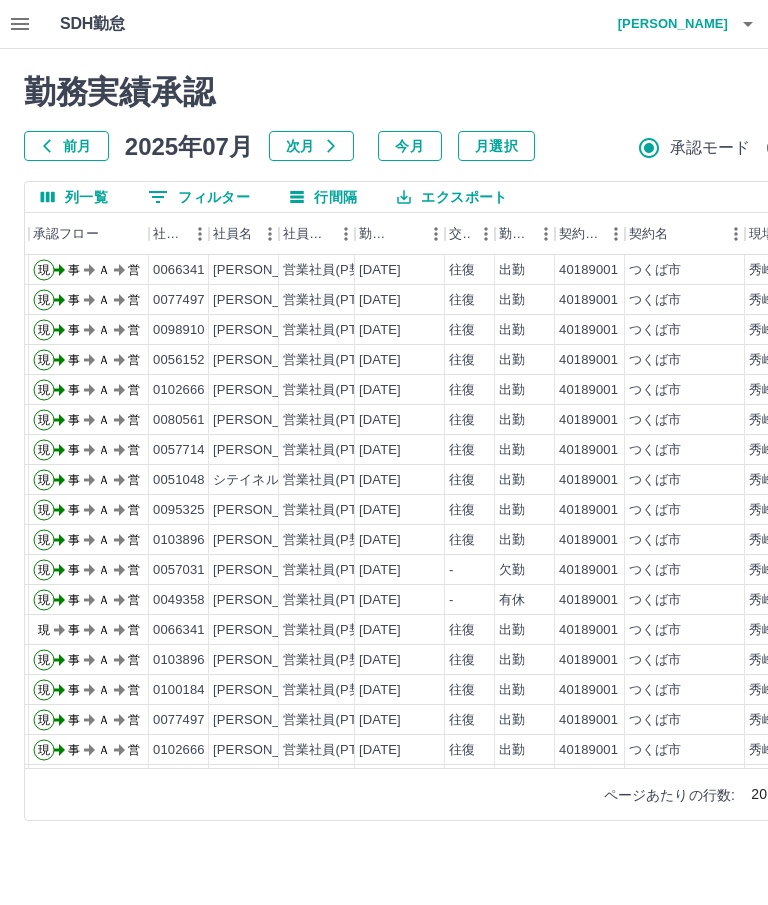 click on "勝村　和未" at bounding box center (668, 24) 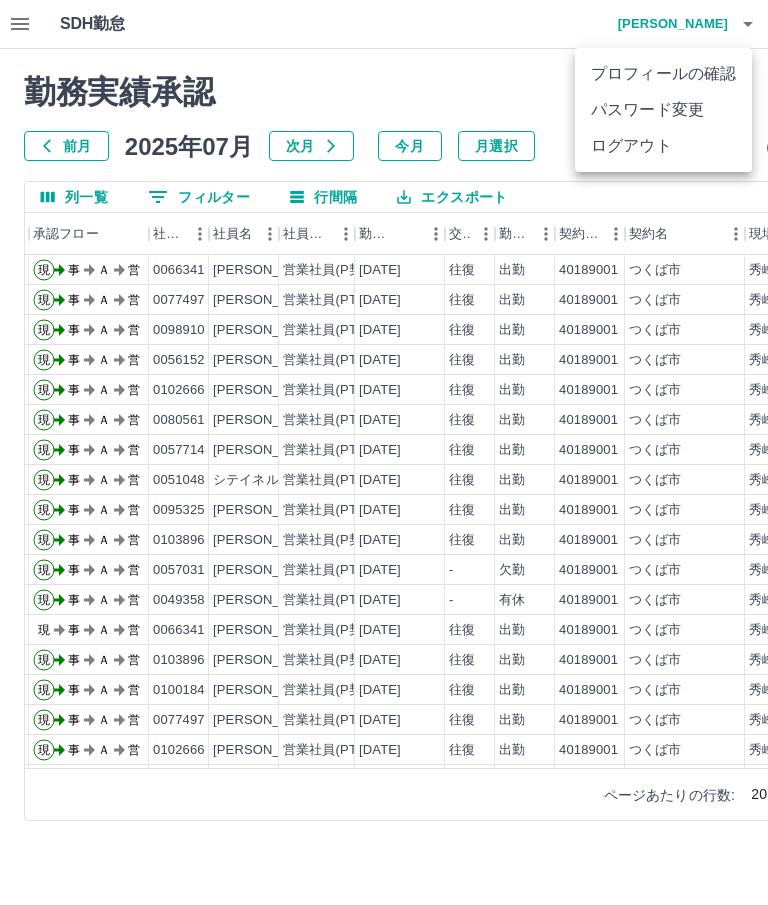 click on "ログアウト" at bounding box center (663, 146) 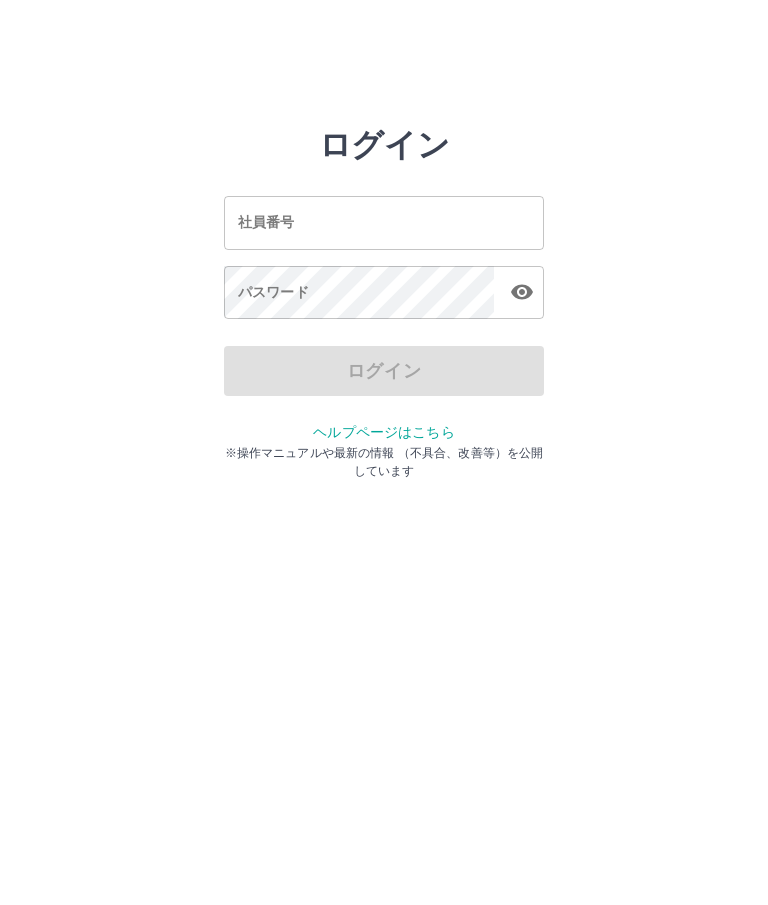 scroll, scrollTop: 0, scrollLeft: 0, axis: both 